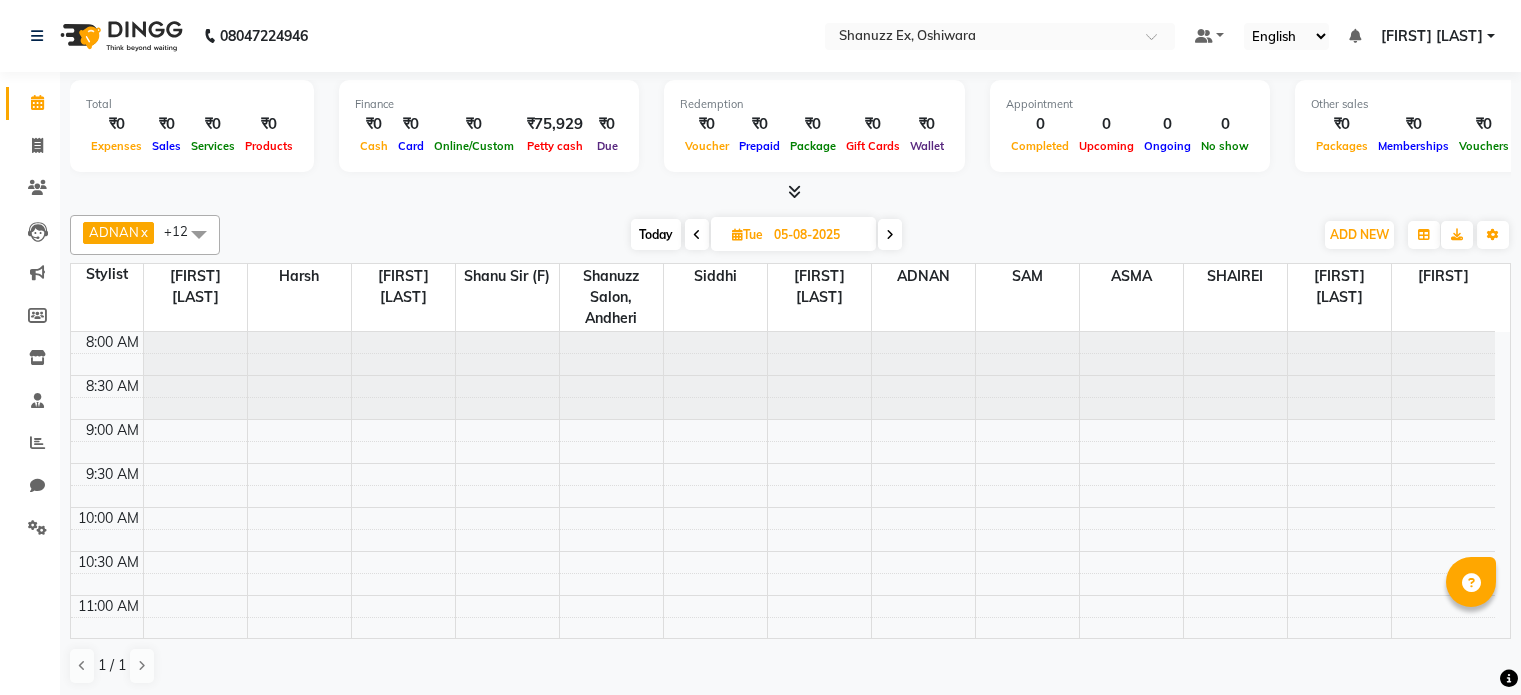 scroll, scrollTop: 0, scrollLeft: 0, axis: both 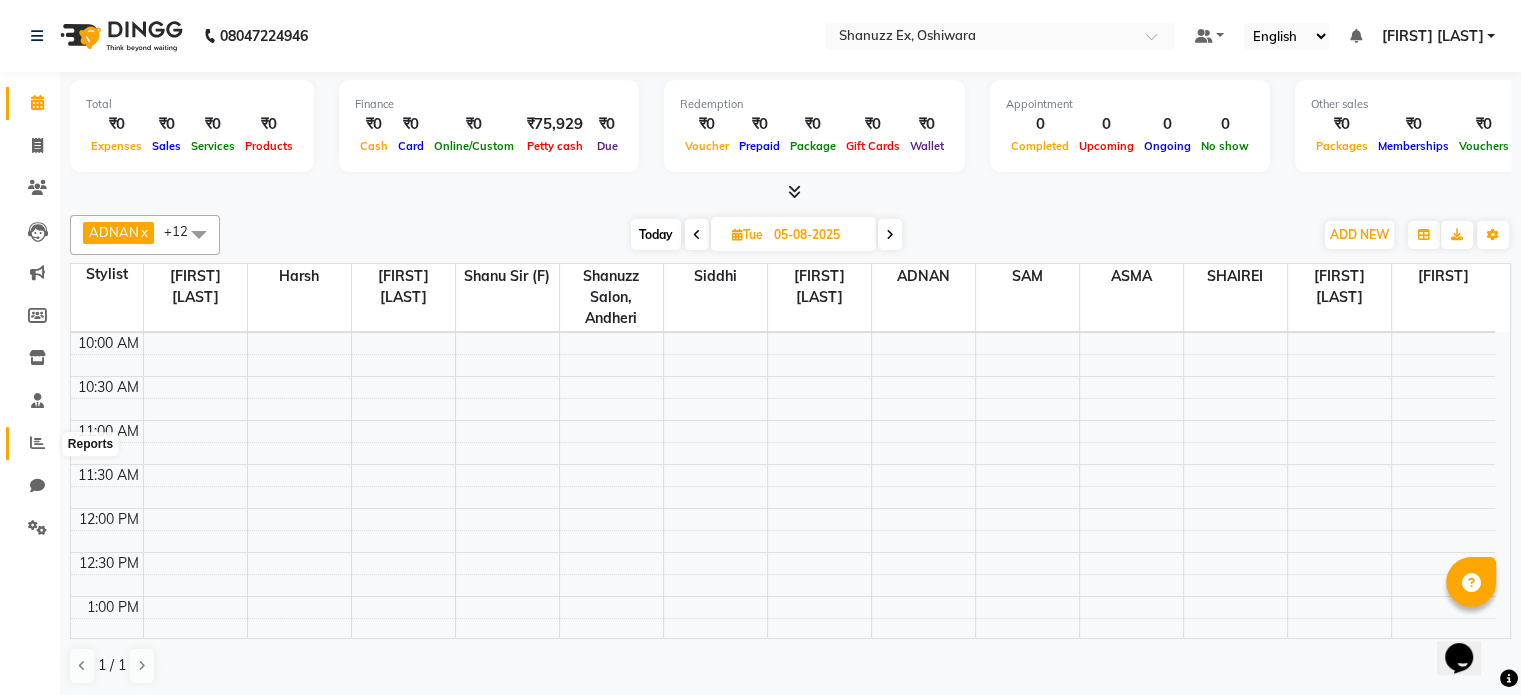 click 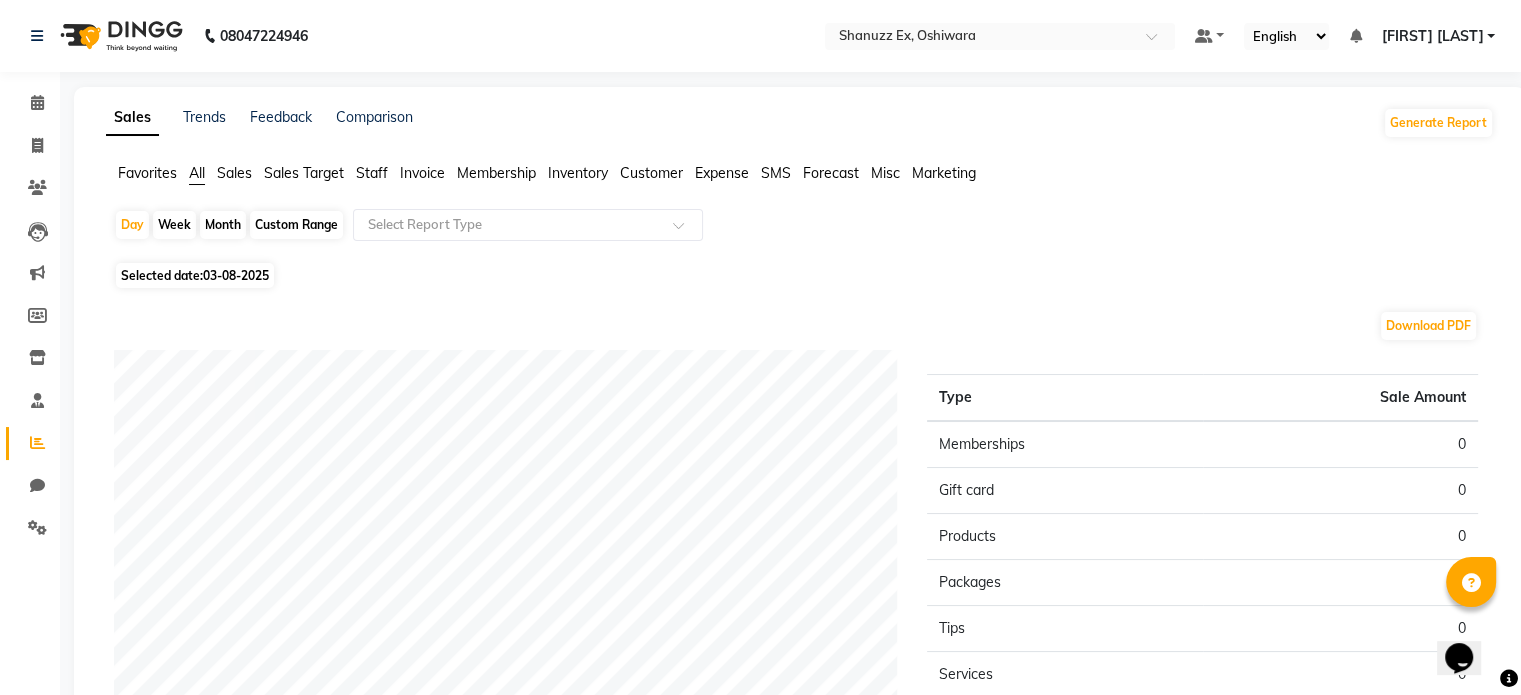 click on "Month" 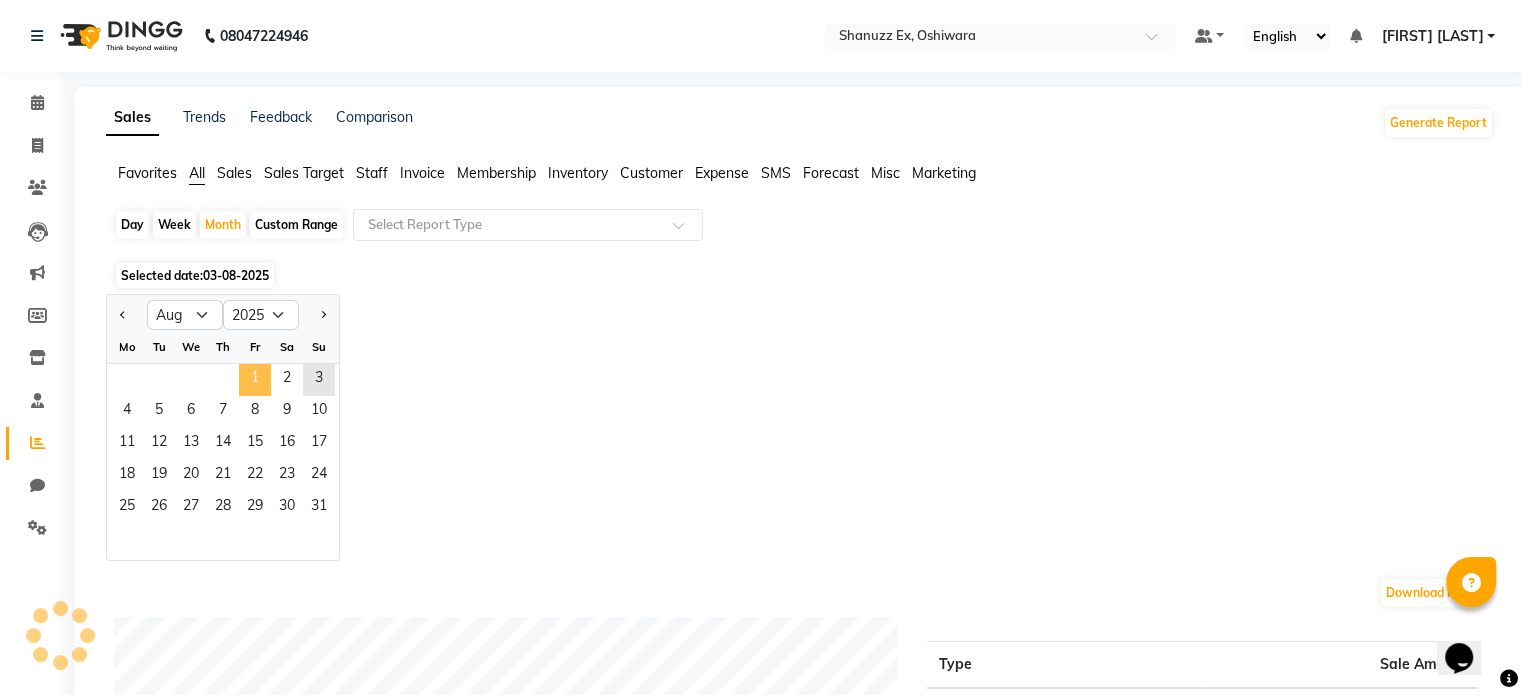 click on "1" 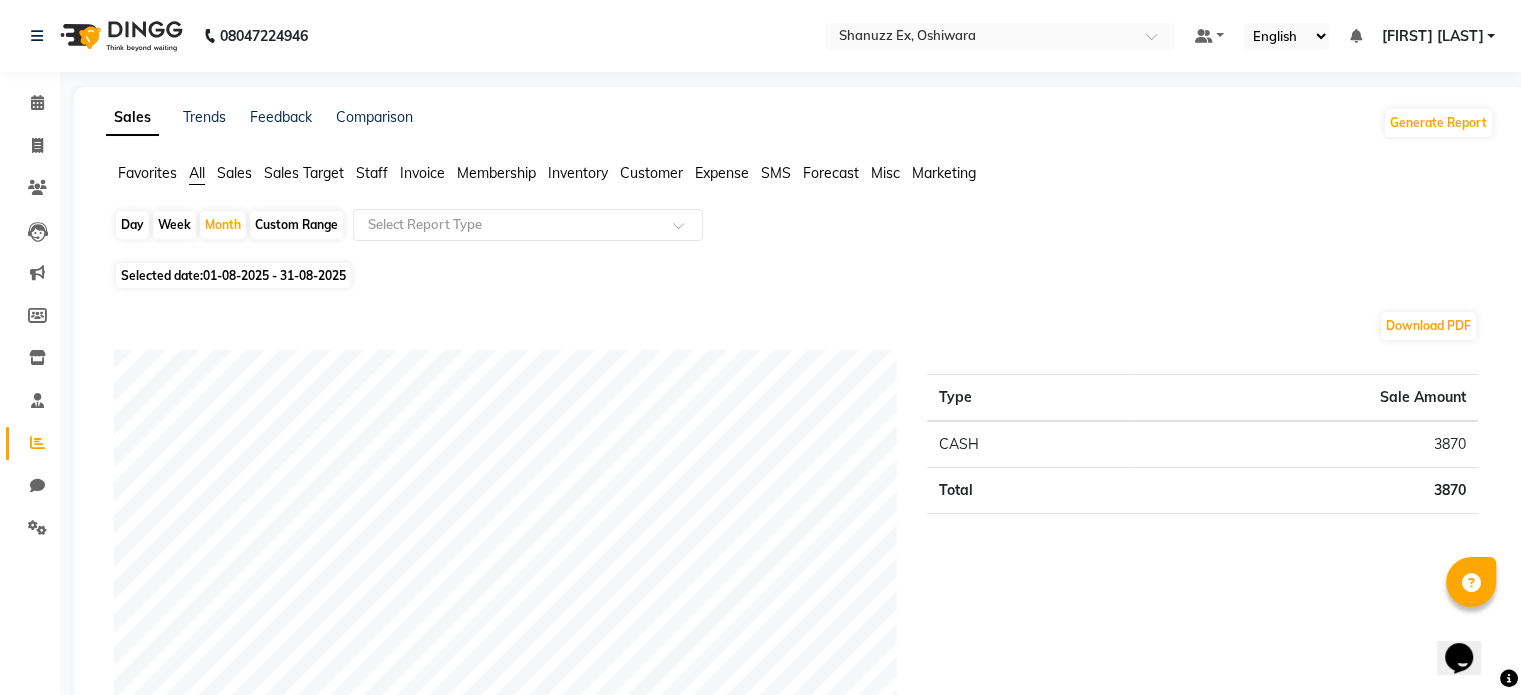 click on "Selected date:  01-08-2025 - 31-08-2025" 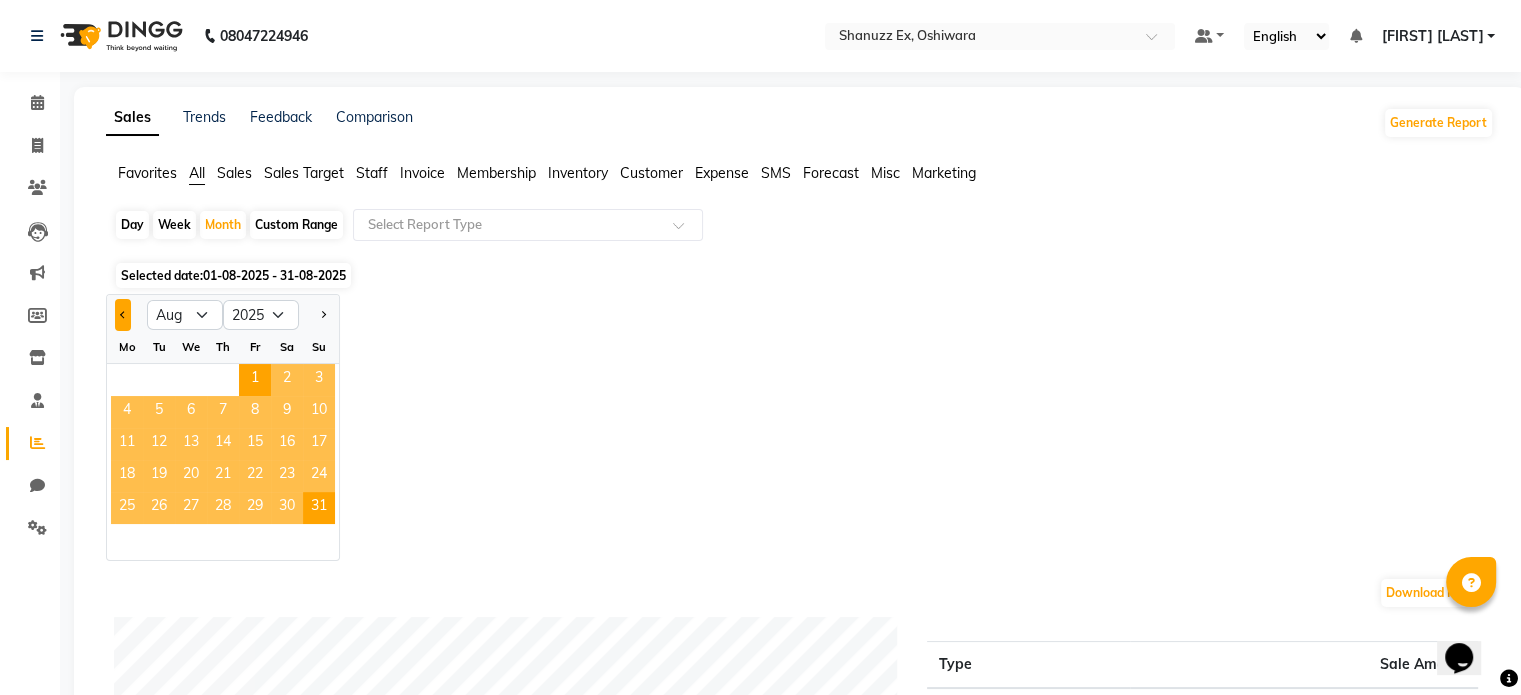 click 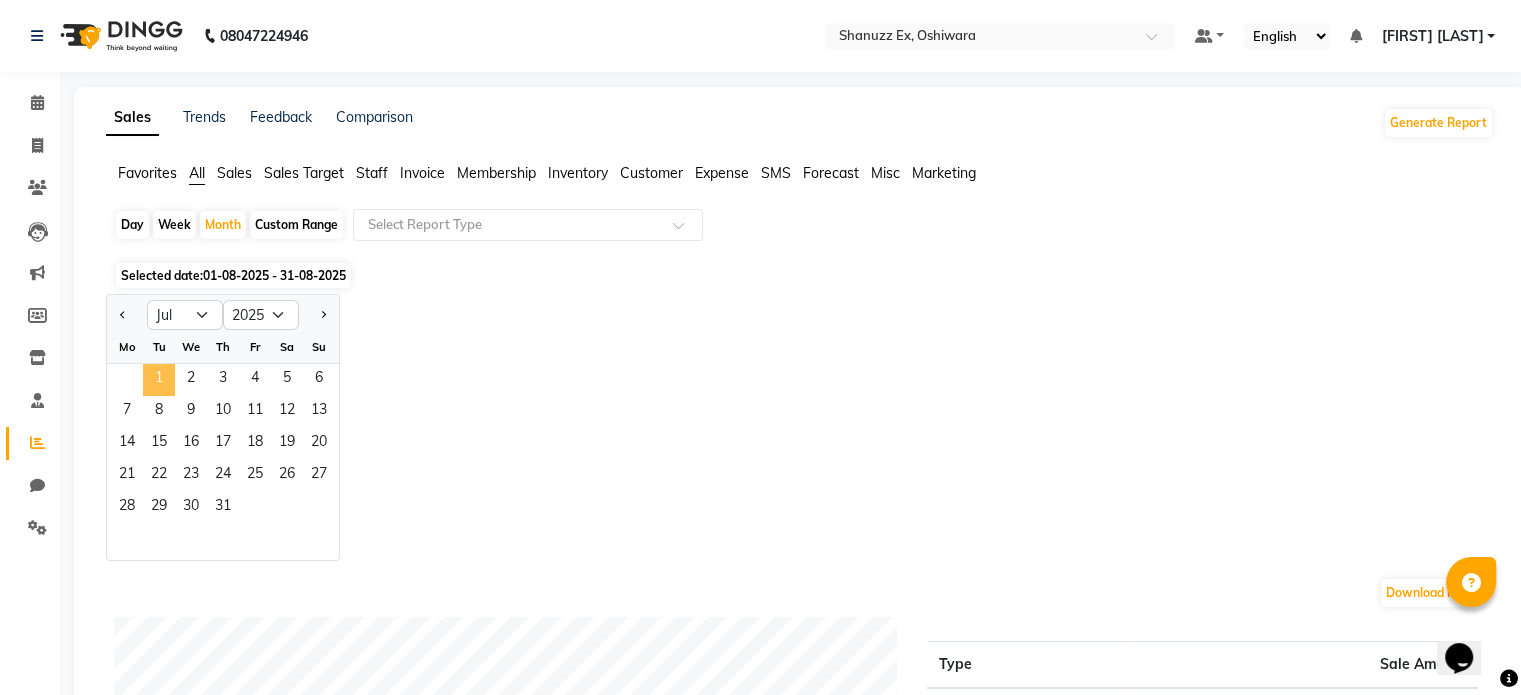click on "1" 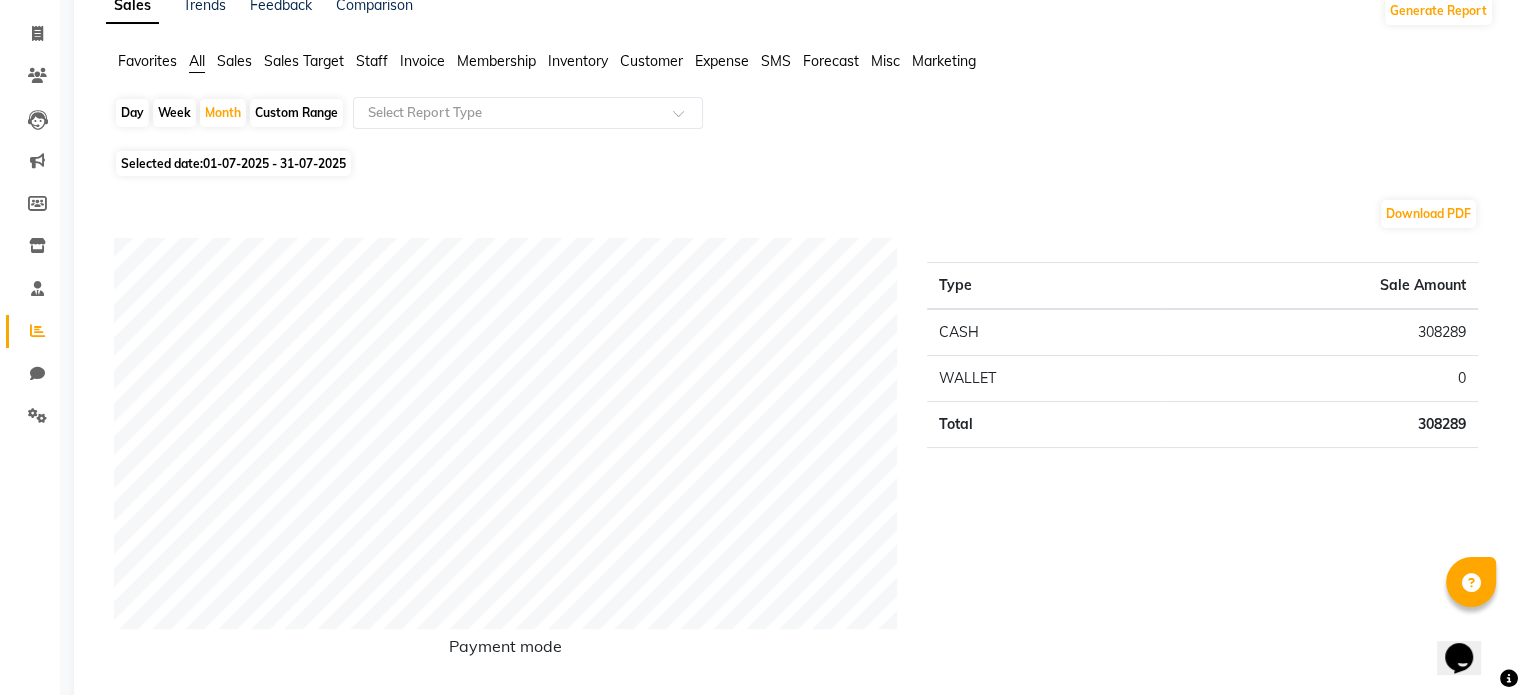 scroll, scrollTop: 132, scrollLeft: 0, axis: vertical 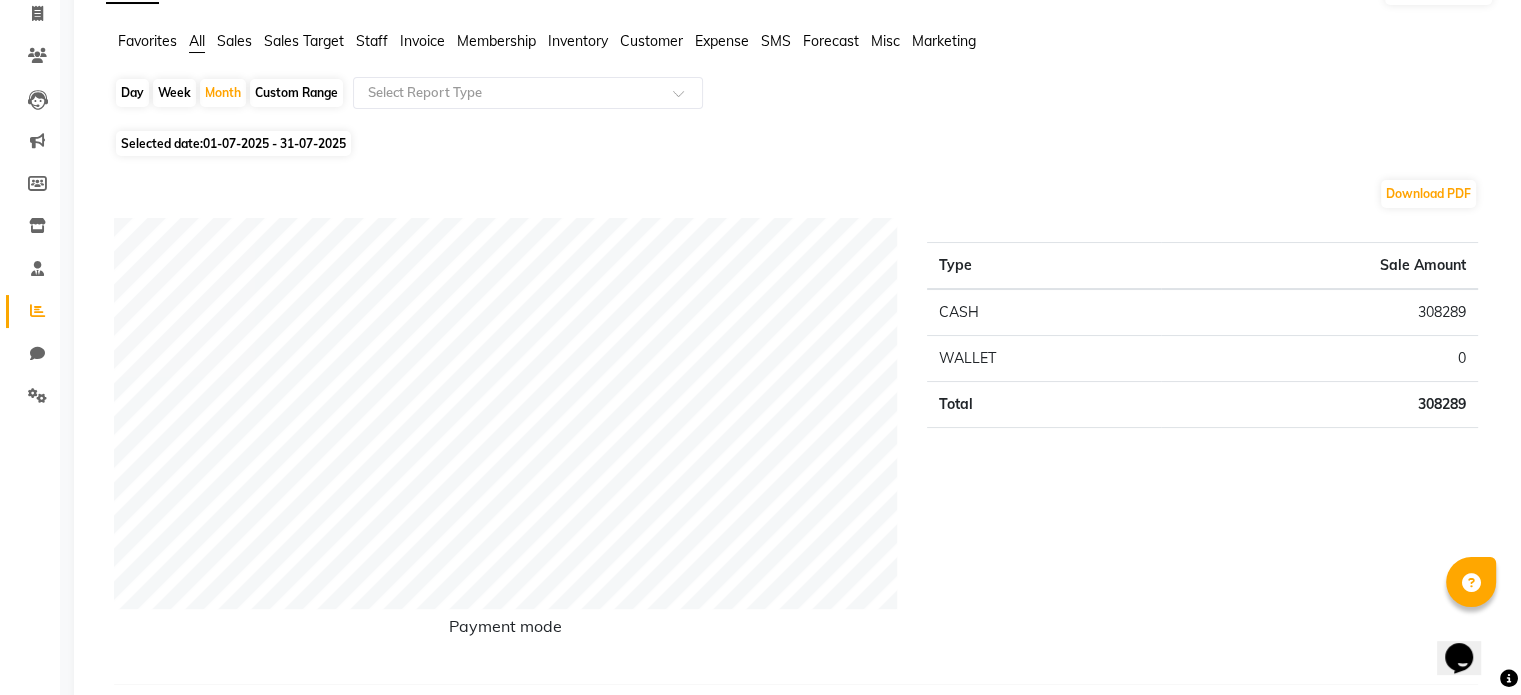 click on "Staff" 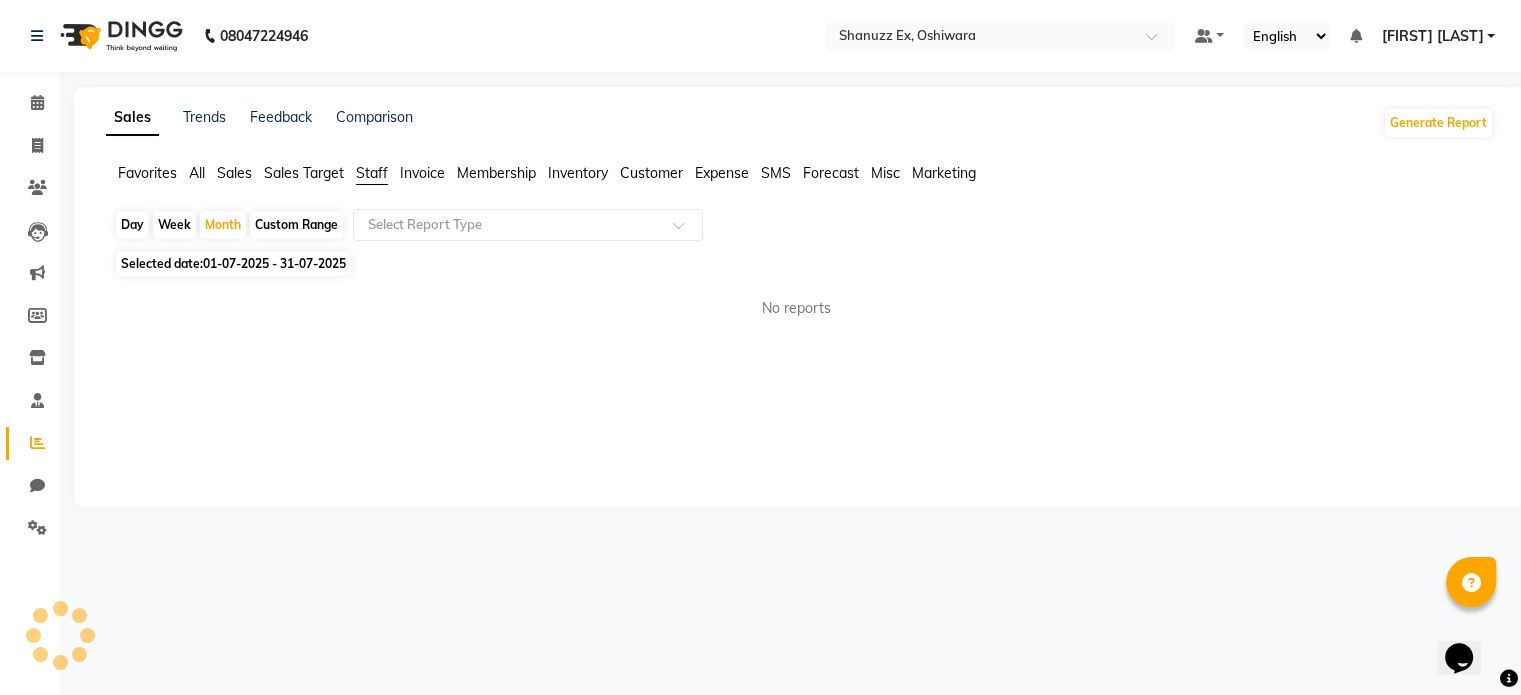 scroll, scrollTop: 0, scrollLeft: 0, axis: both 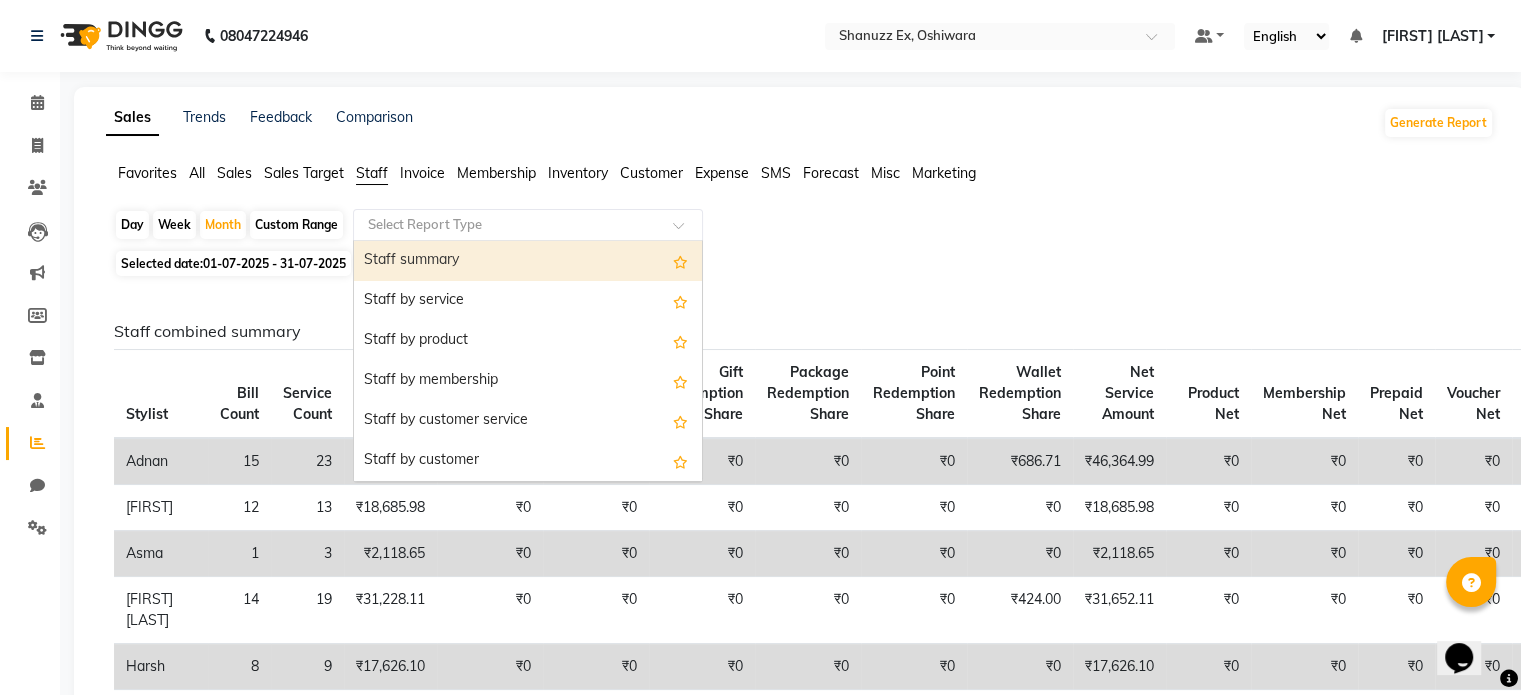 click 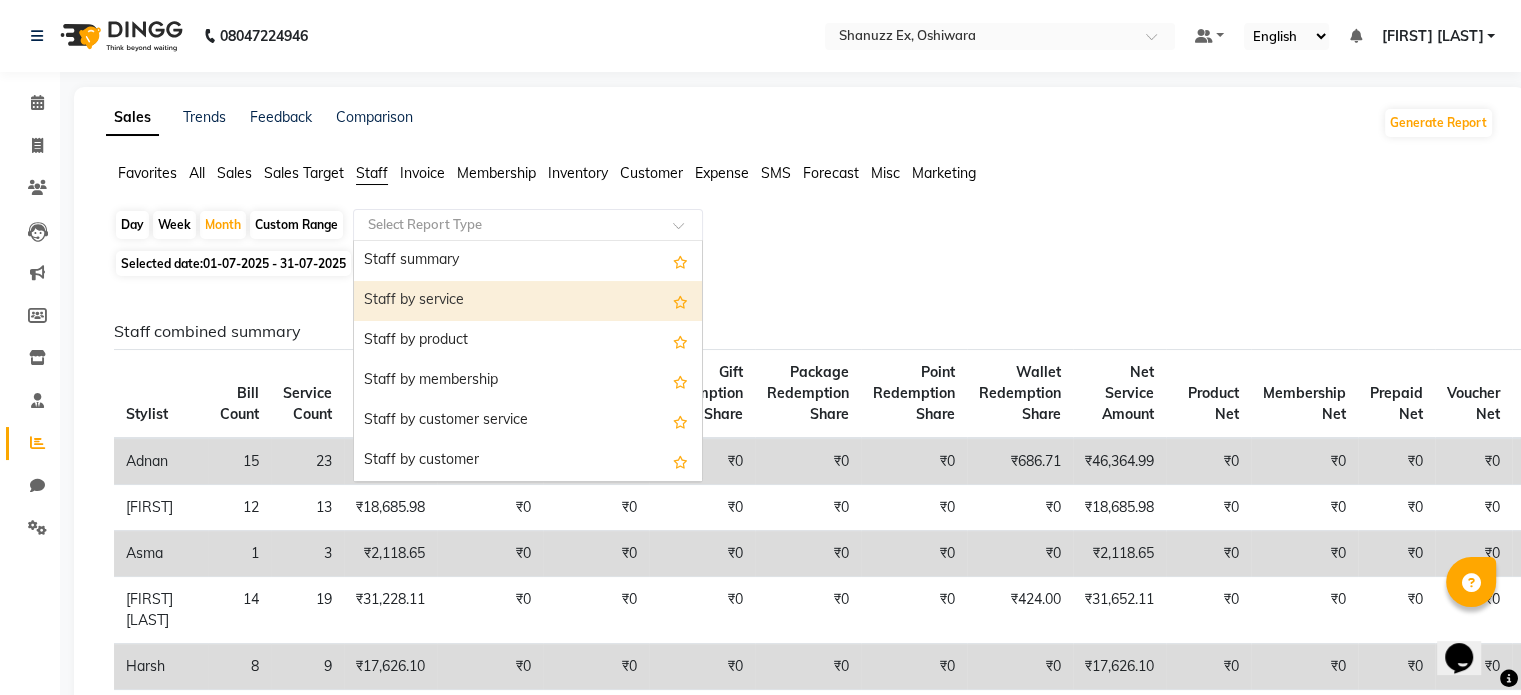 click on "Staff by service" at bounding box center [528, 301] 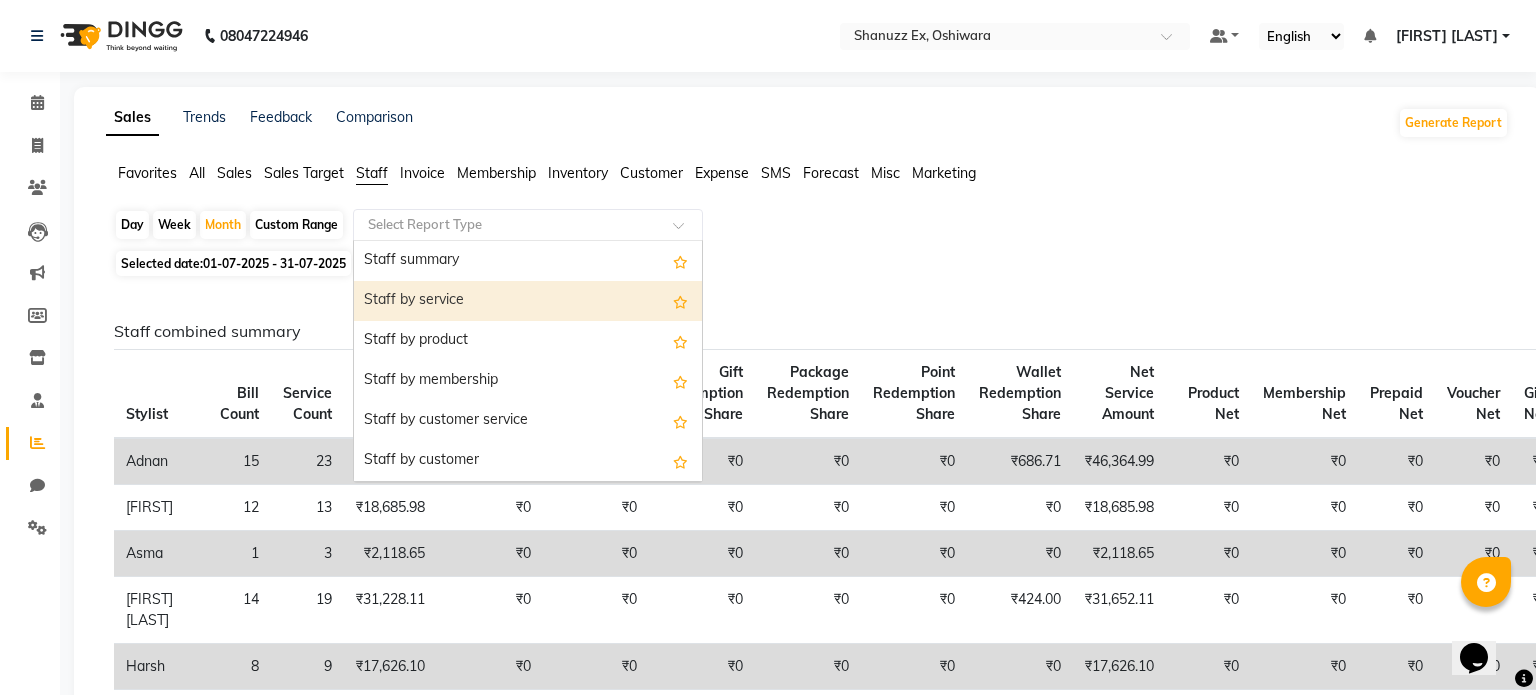 select on "full_report" 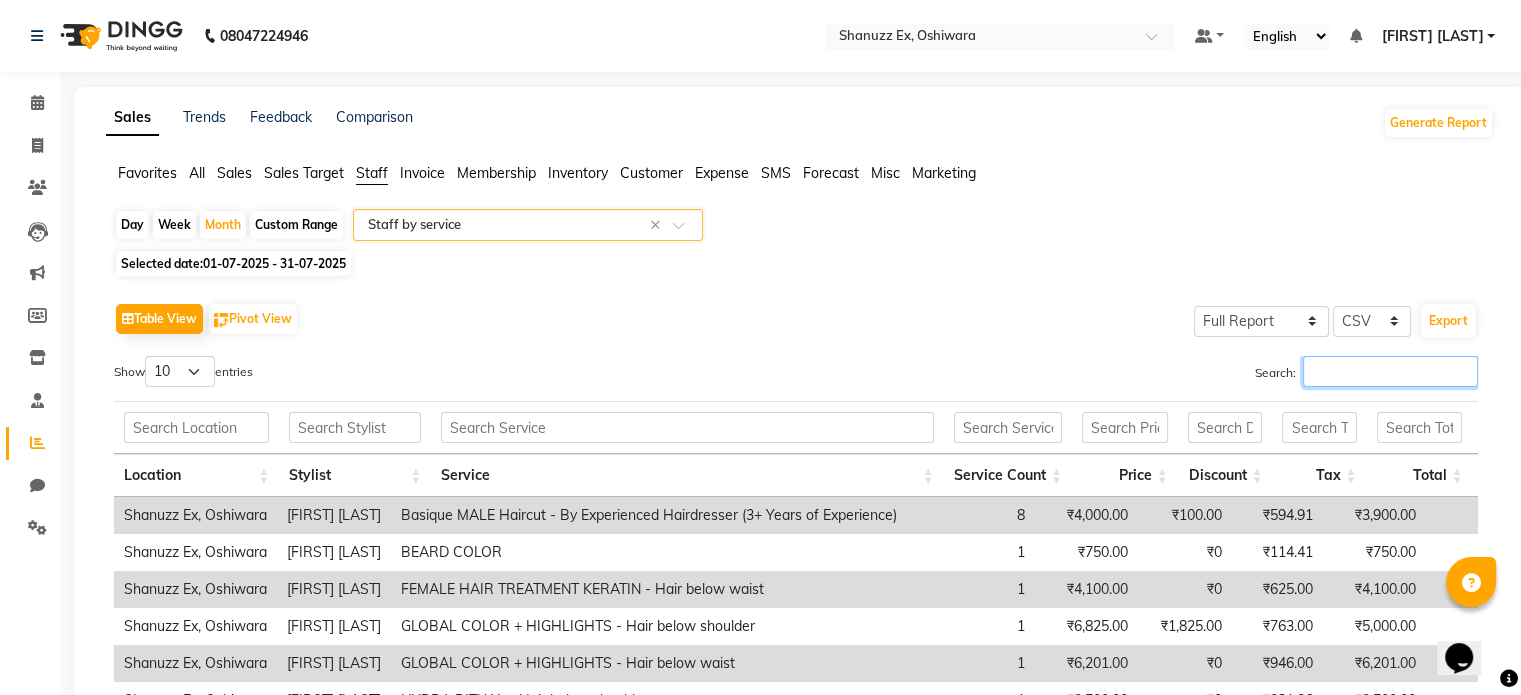 click on "Search:" at bounding box center (1390, 371) 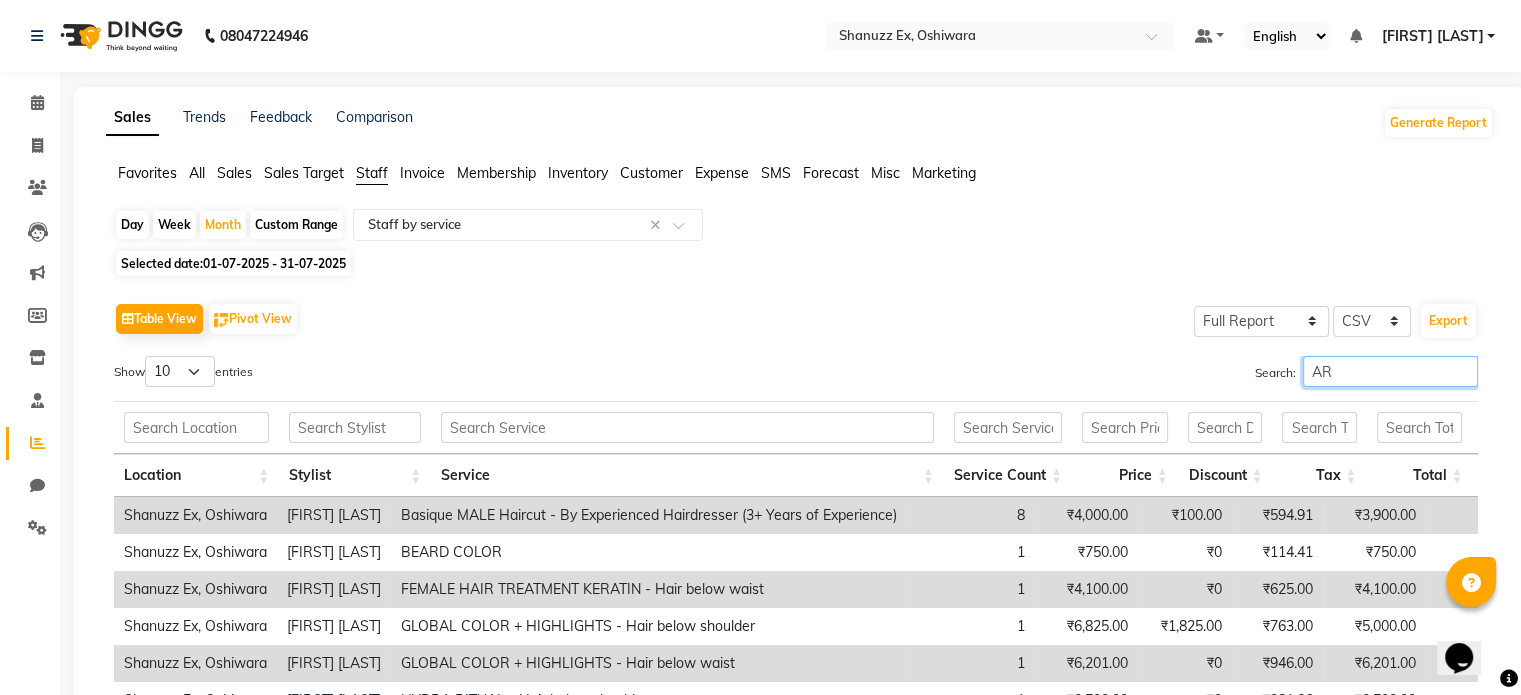 type on "A" 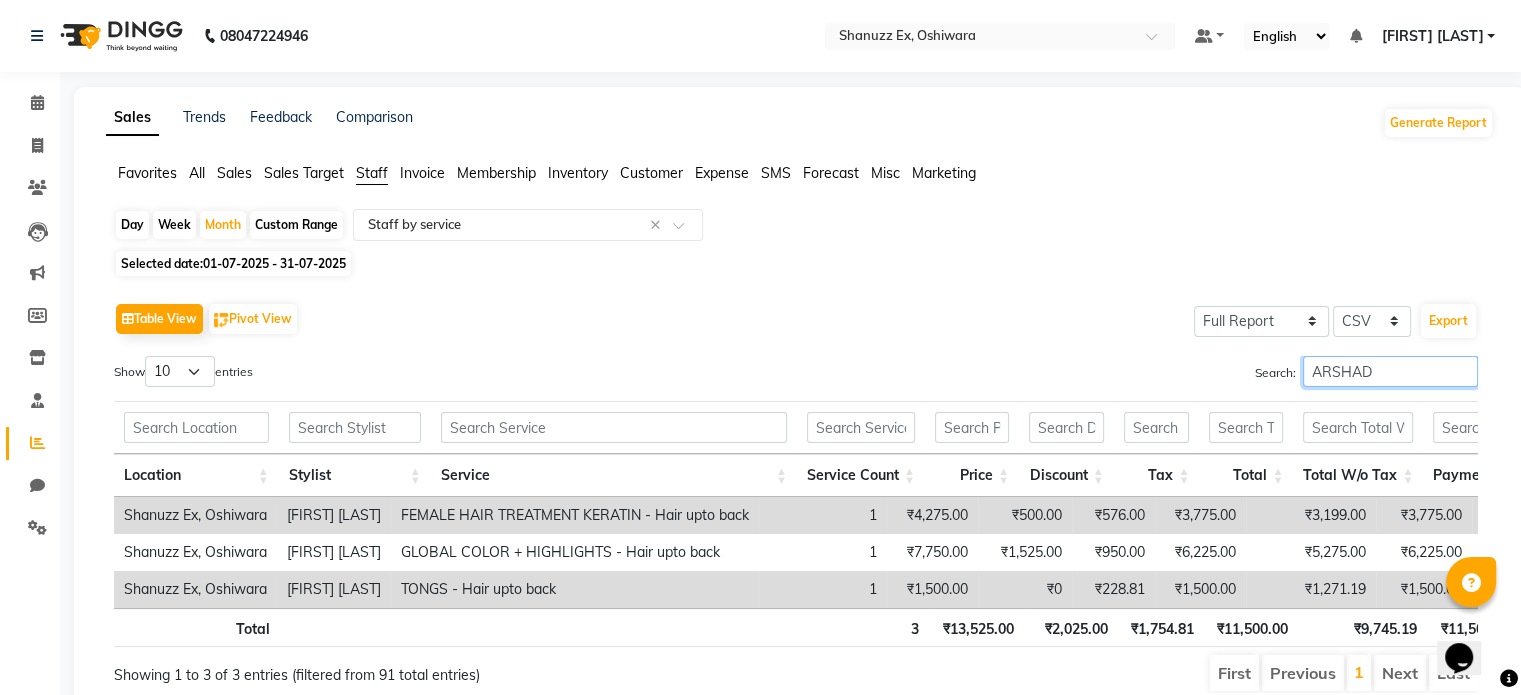 click on "ARSHAD" at bounding box center [1390, 371] 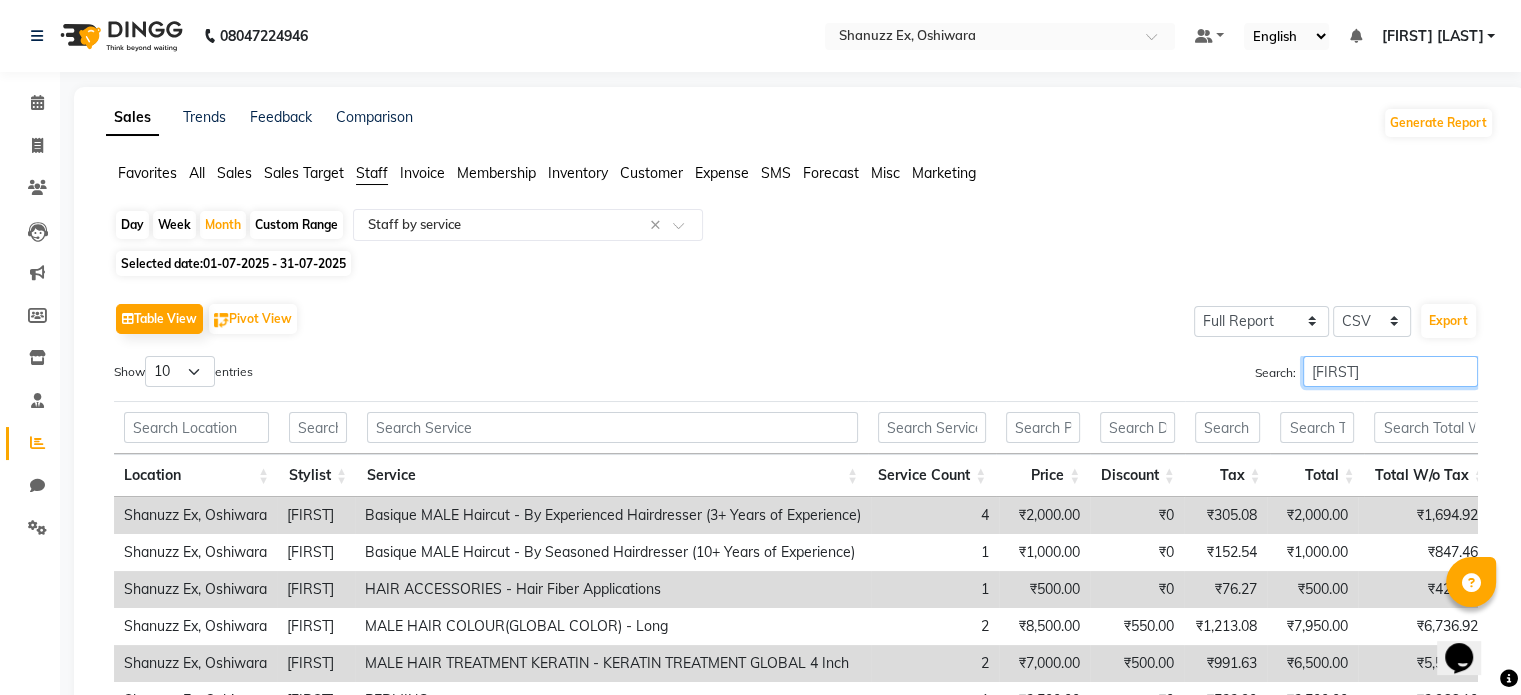 type on "[FIRST]" 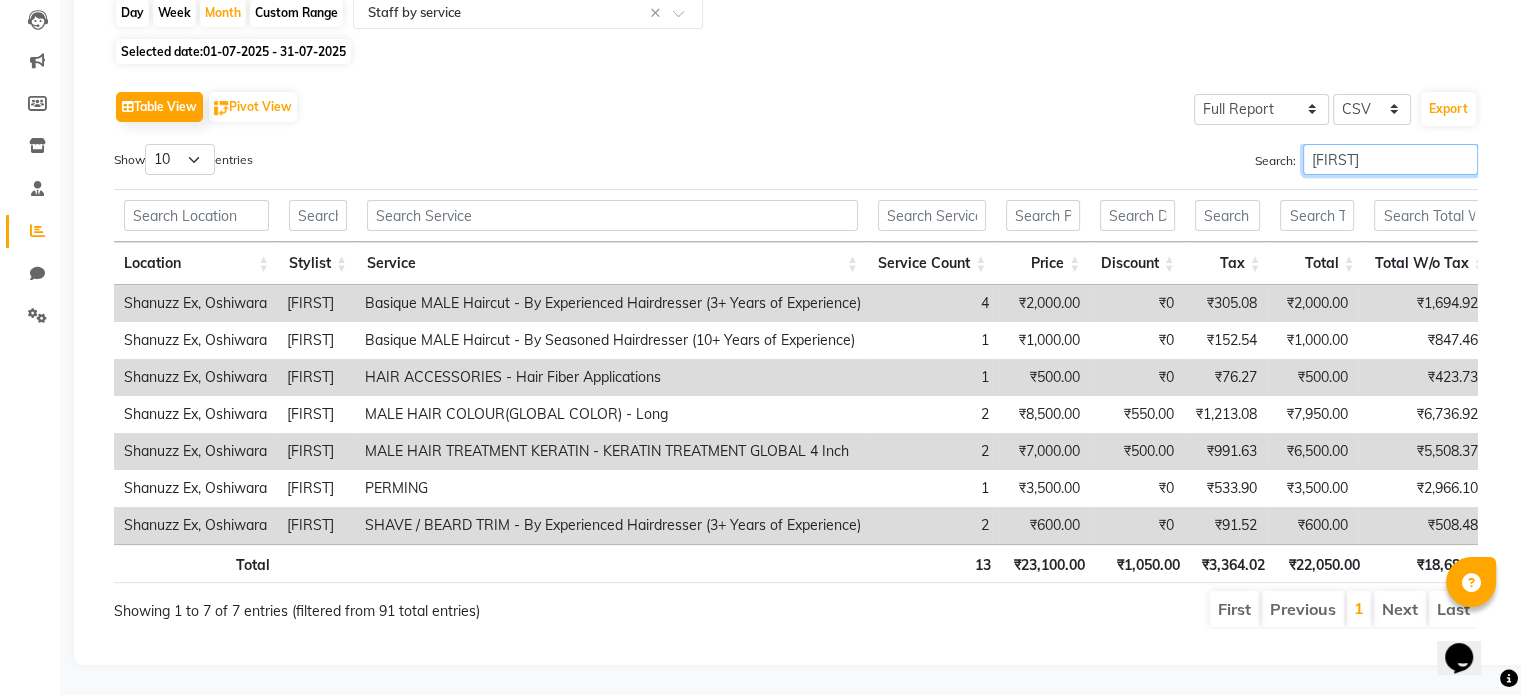 scroll, scrollTop: 0, scrollLeft: 0, axis: both 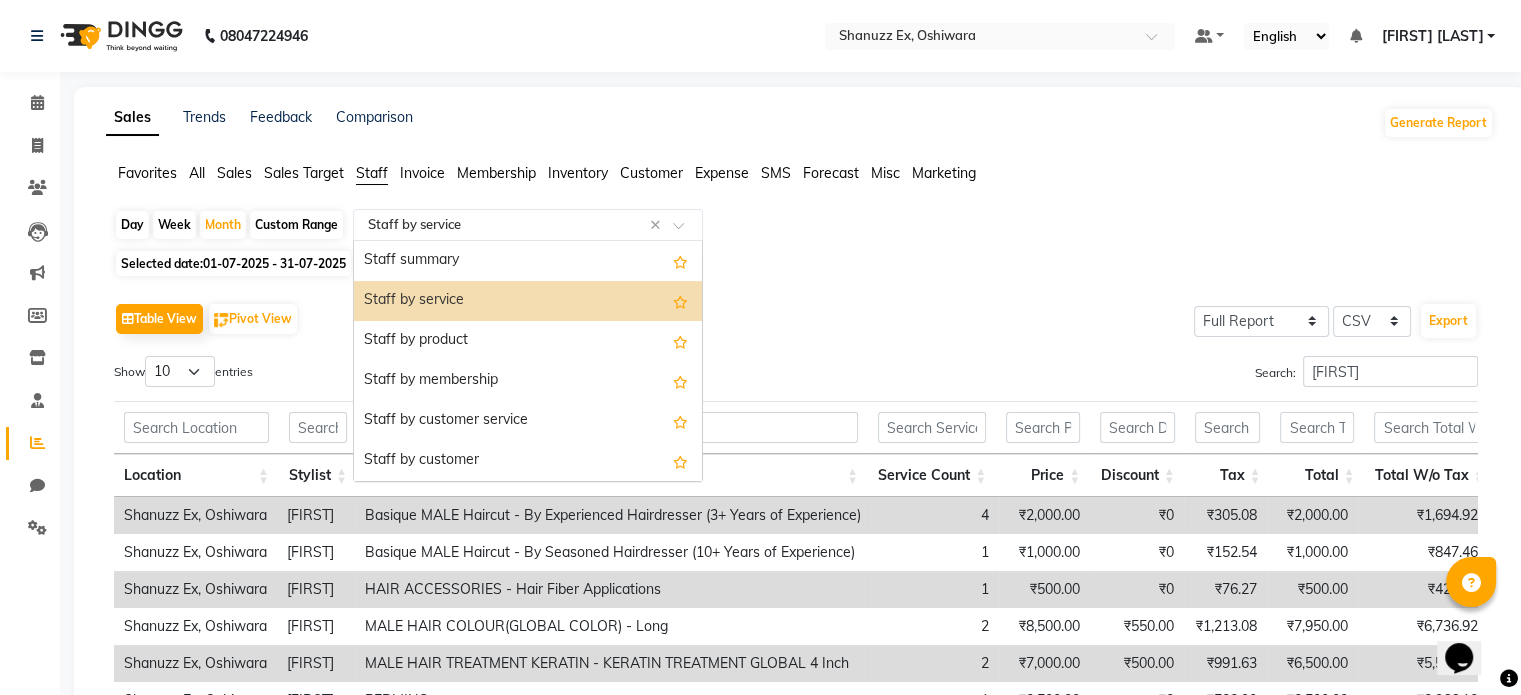 click 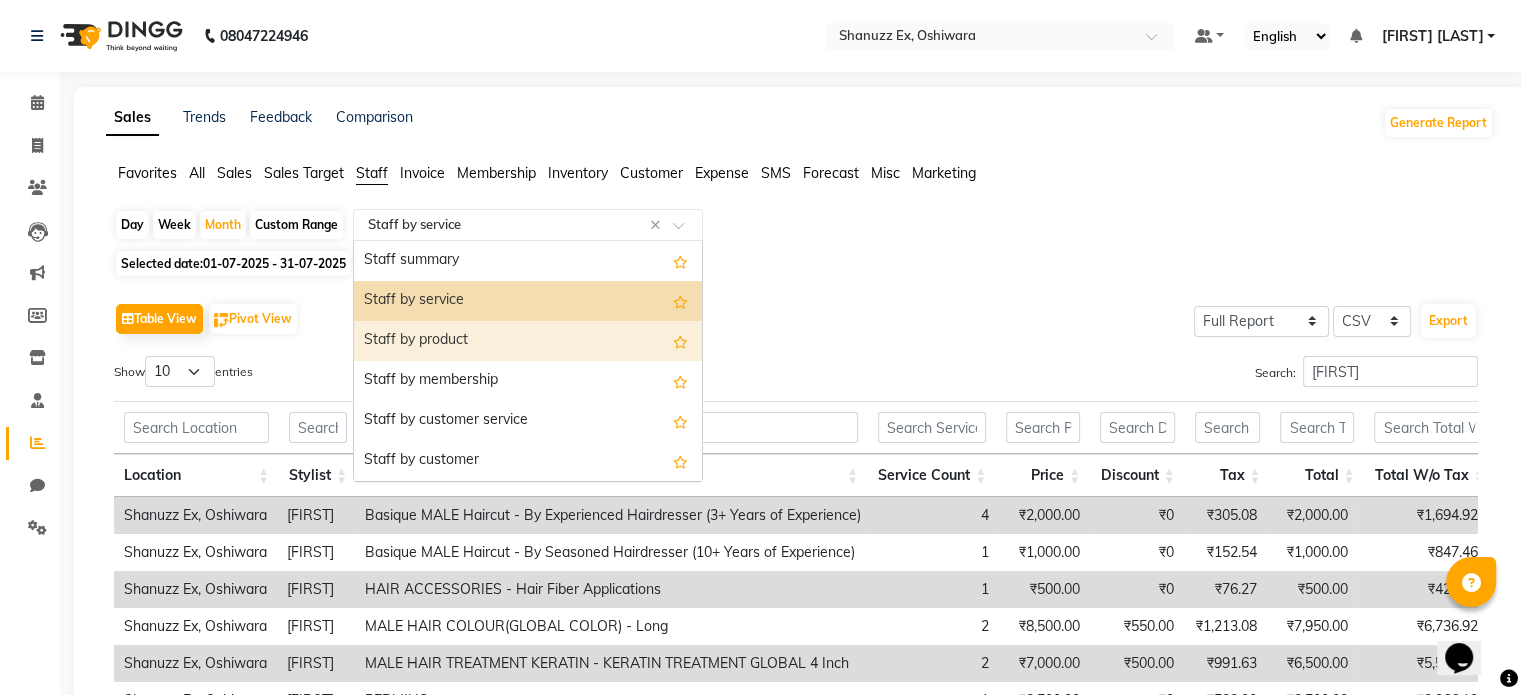 click on "Staff by product" at bounding box center (528, 341) 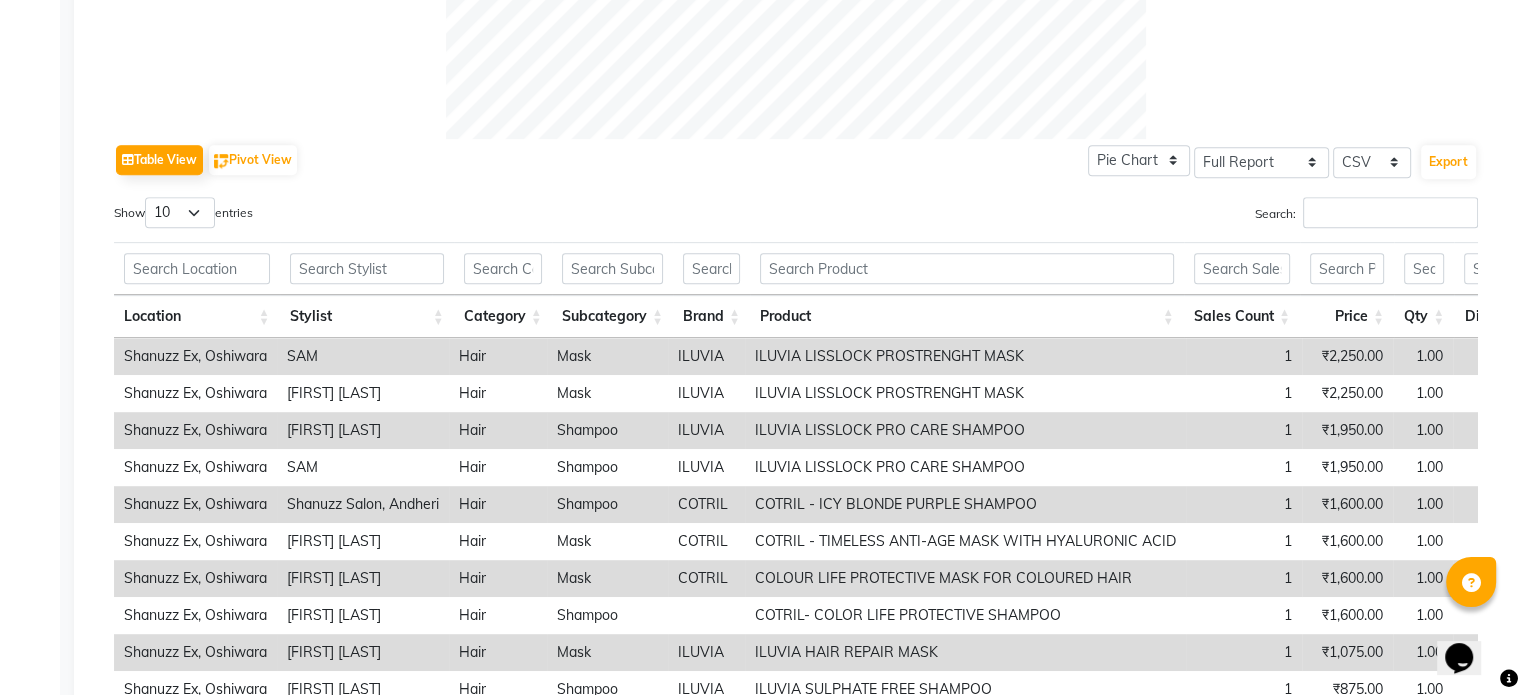 scroll, scrollTop: 923, scrollLeft: 0, axis: vertical 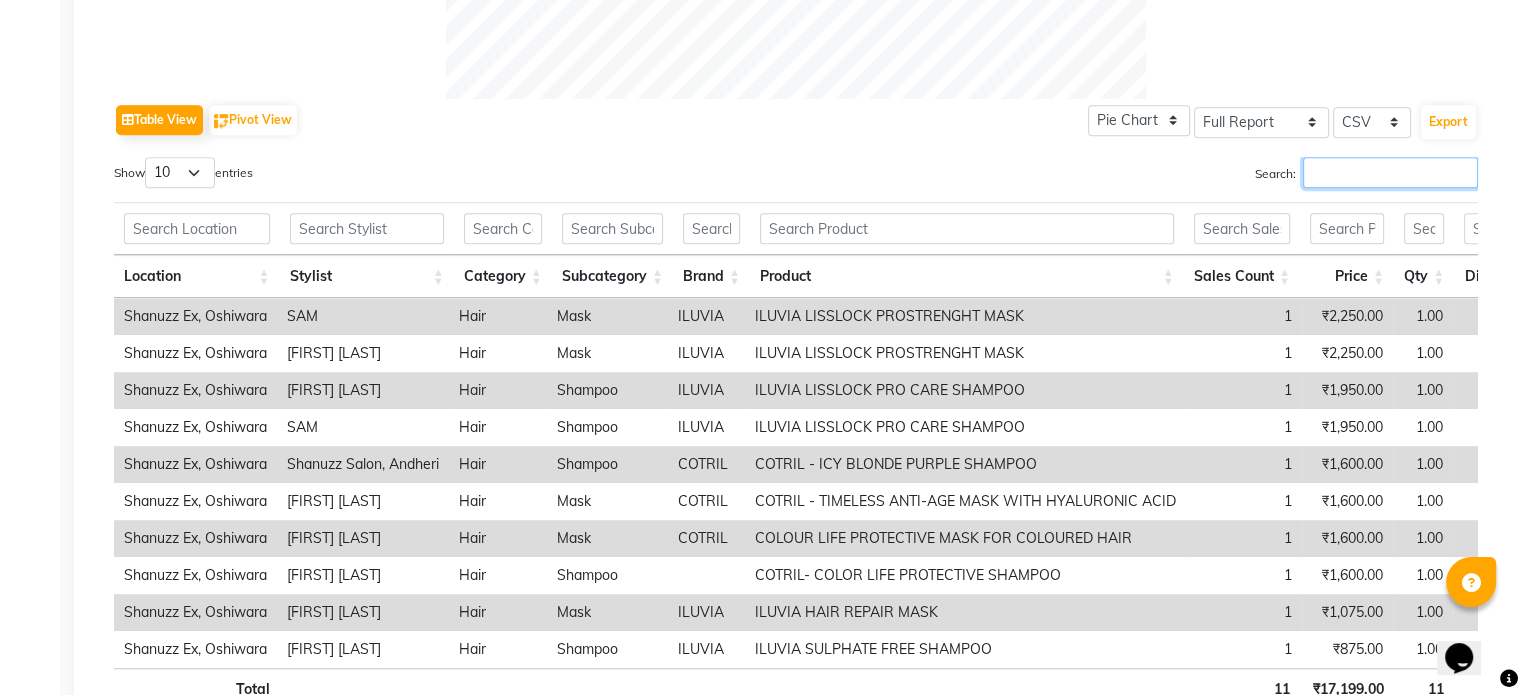click on "Search:" at bounding box center [1390, 172] 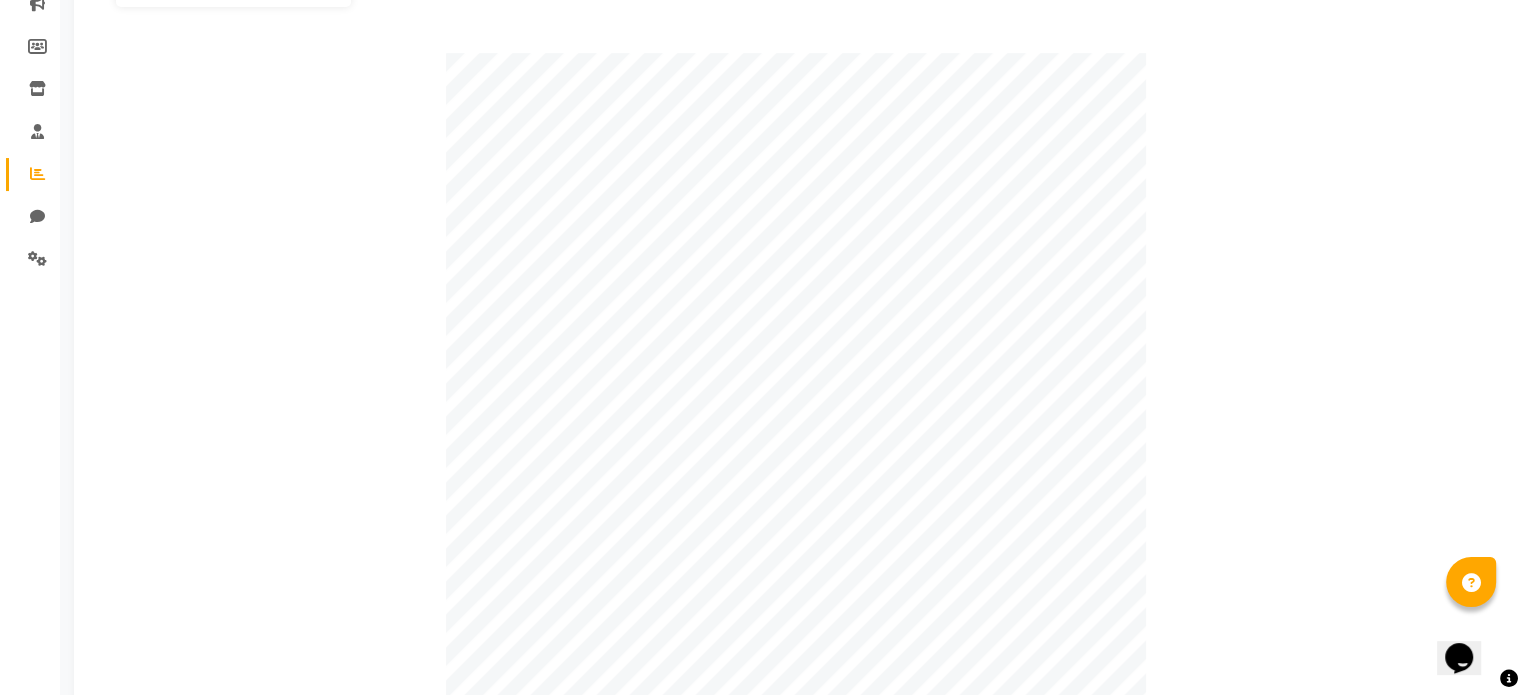 scroll, scrollTop: 0, scrollLeft: 0, axis: both 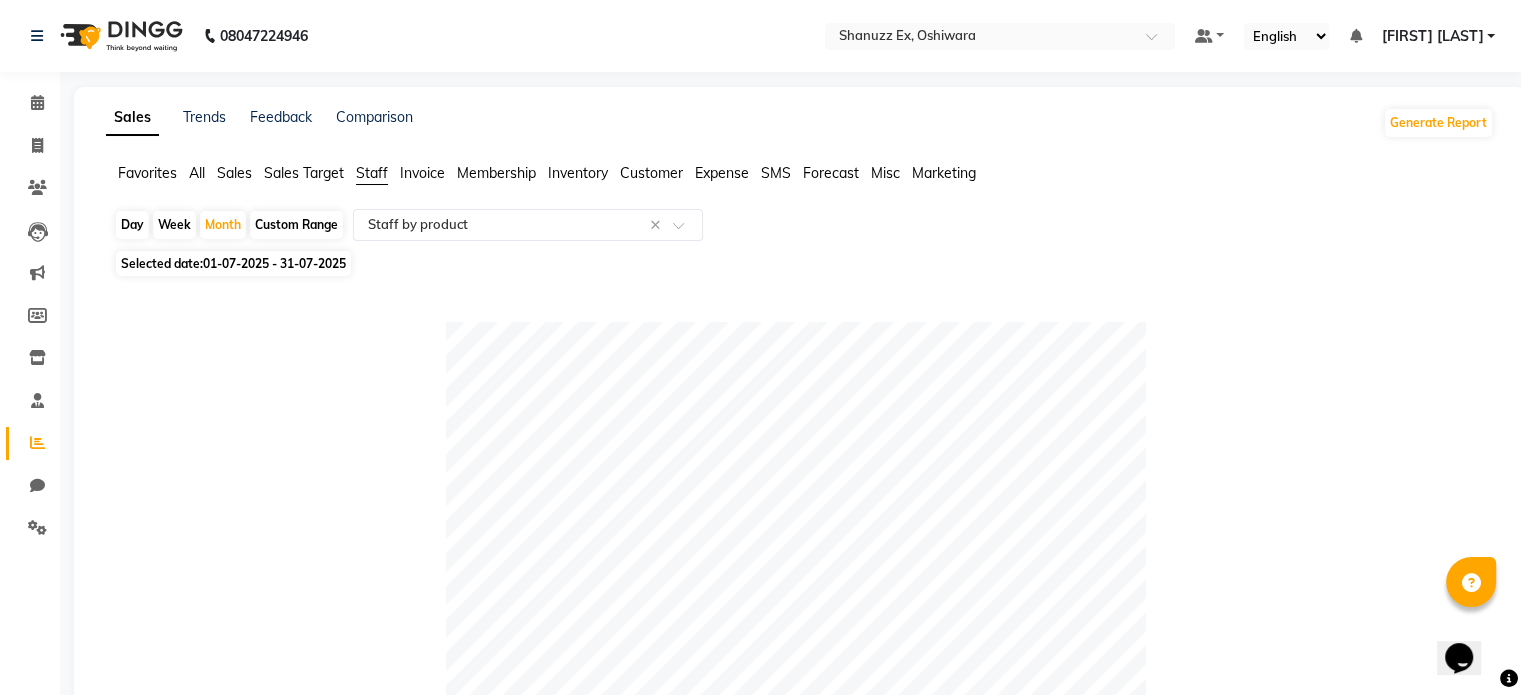 type on "AFZ" 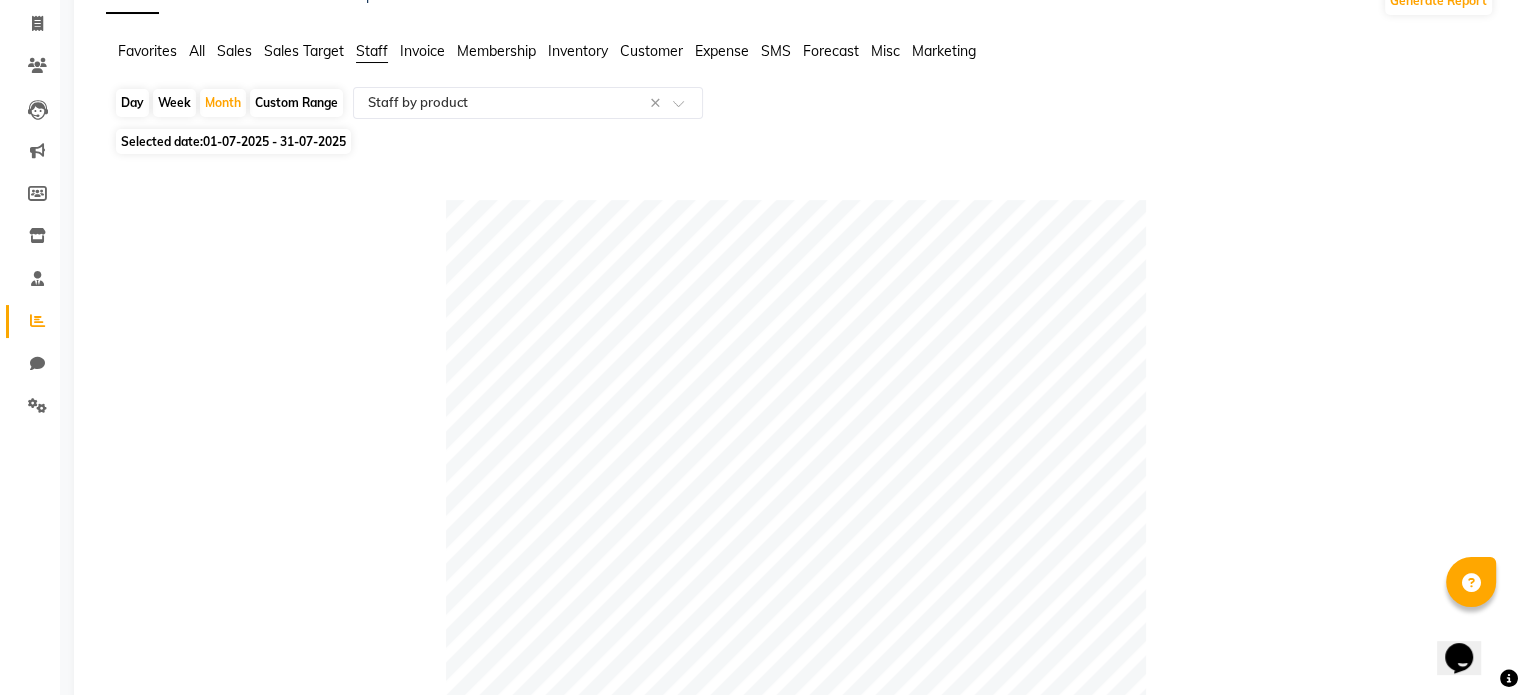 scroll, scrollTop: 0, scrollLeft: 0, axis: both 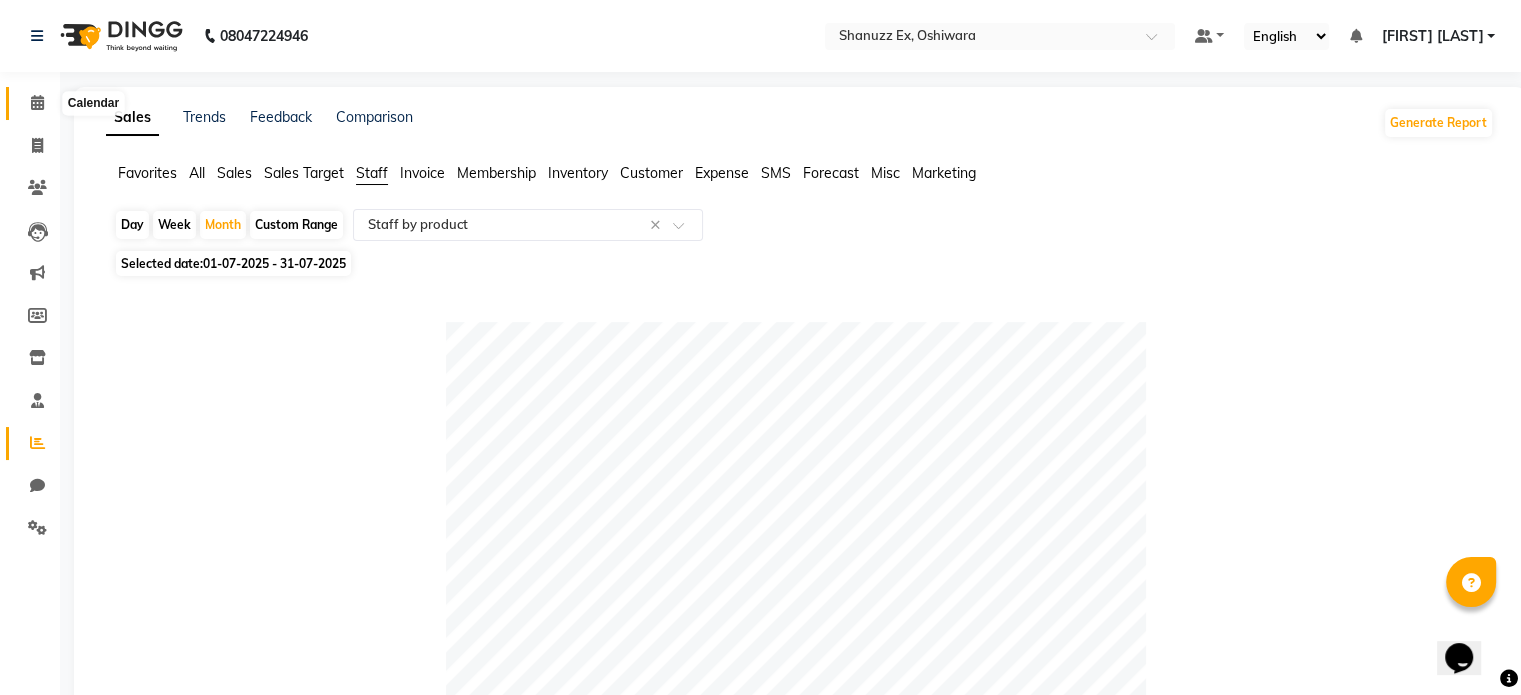 click 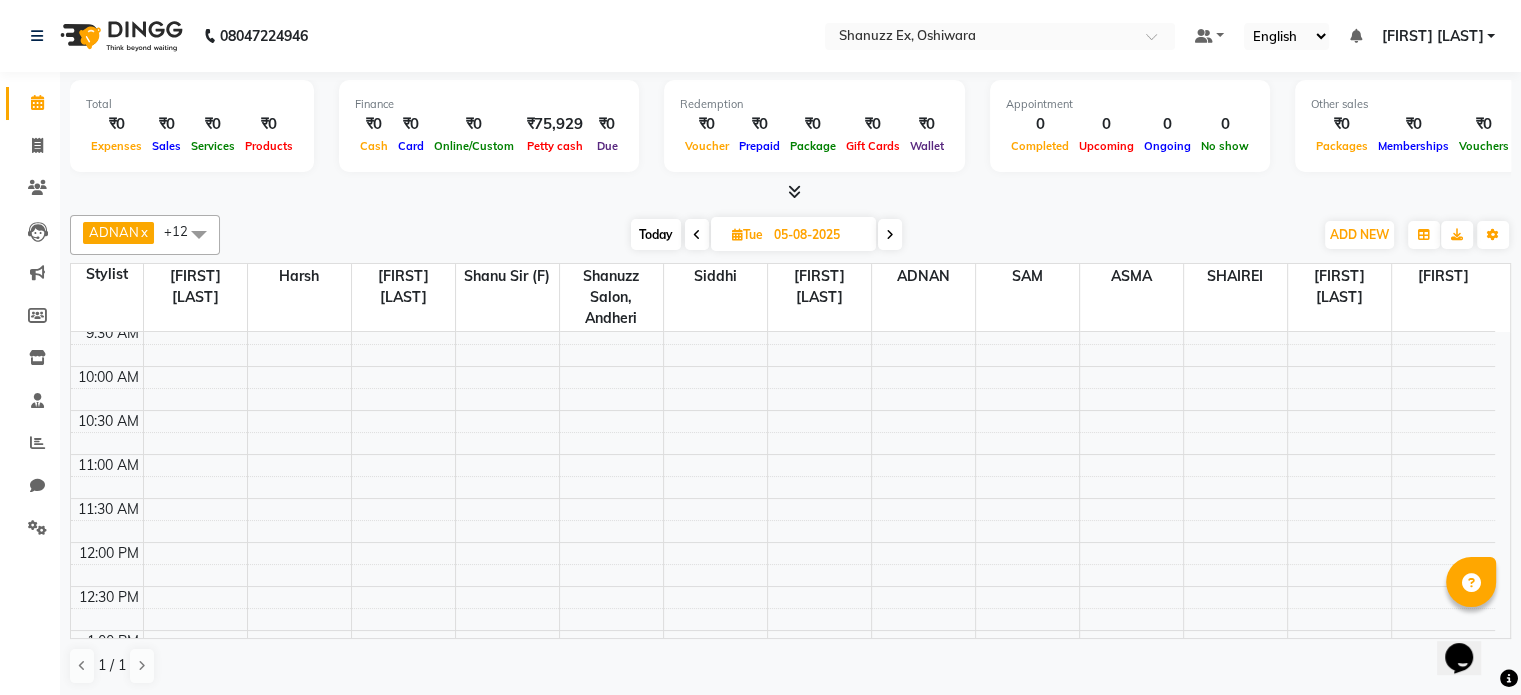 scroll, scrollTop: 0, scrollLeft: 0, axis: both 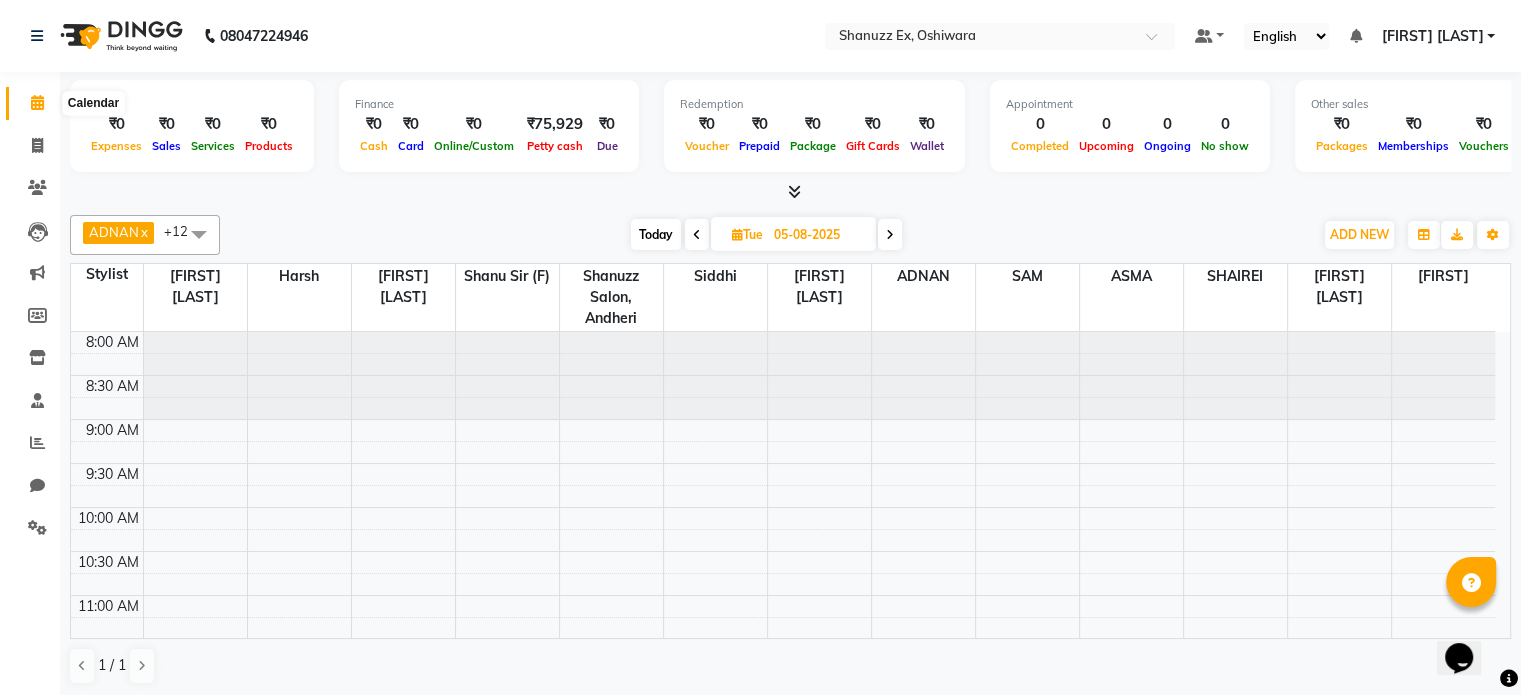 click 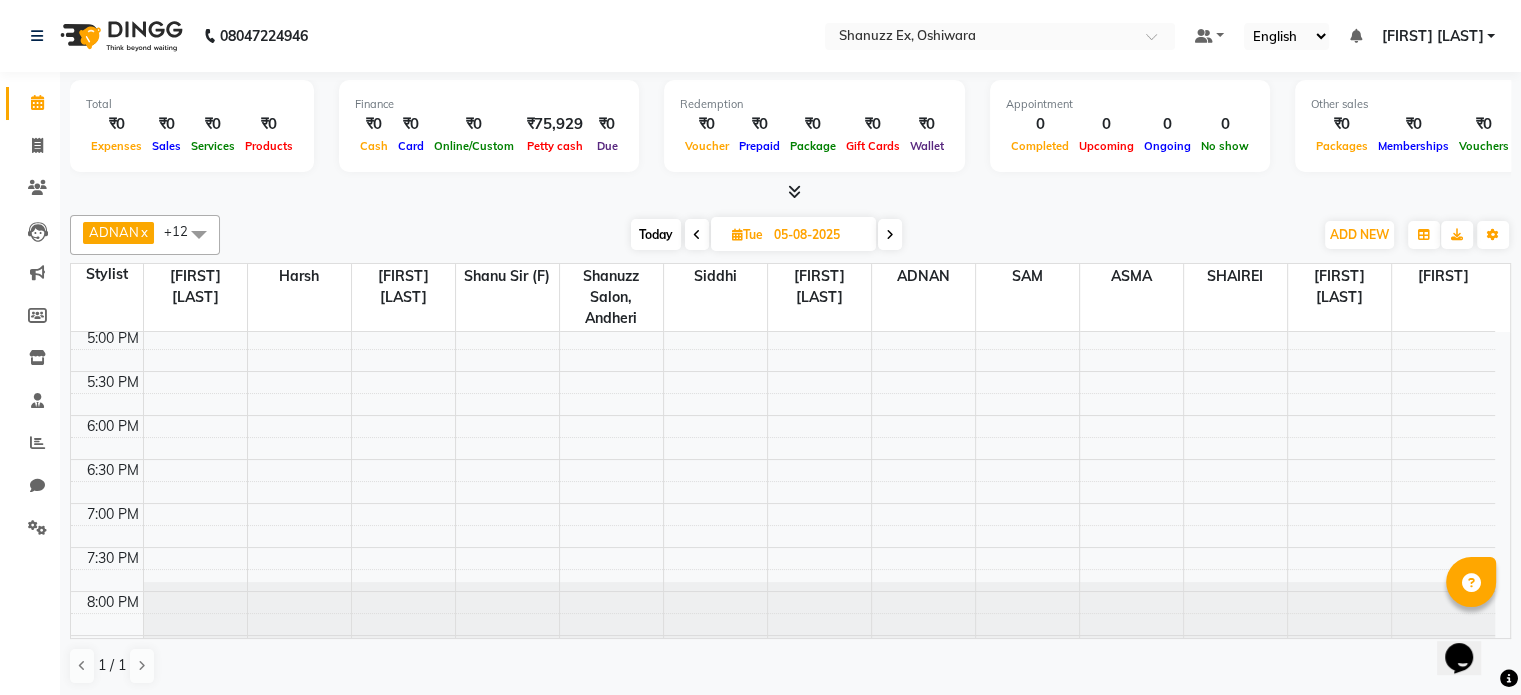 scroll, scrollTop: 826, scrollLeft: 0, axis: vertical 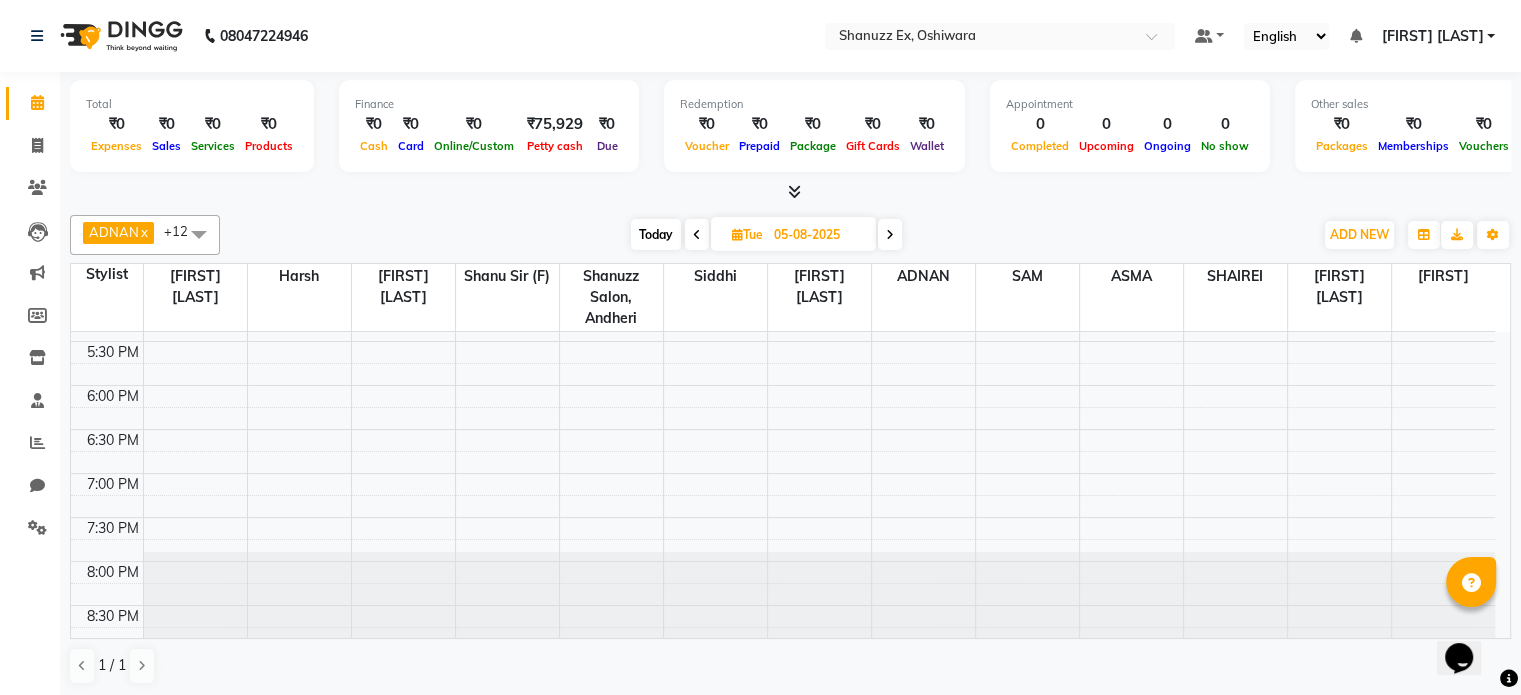 click at bounding box center [697, 234] 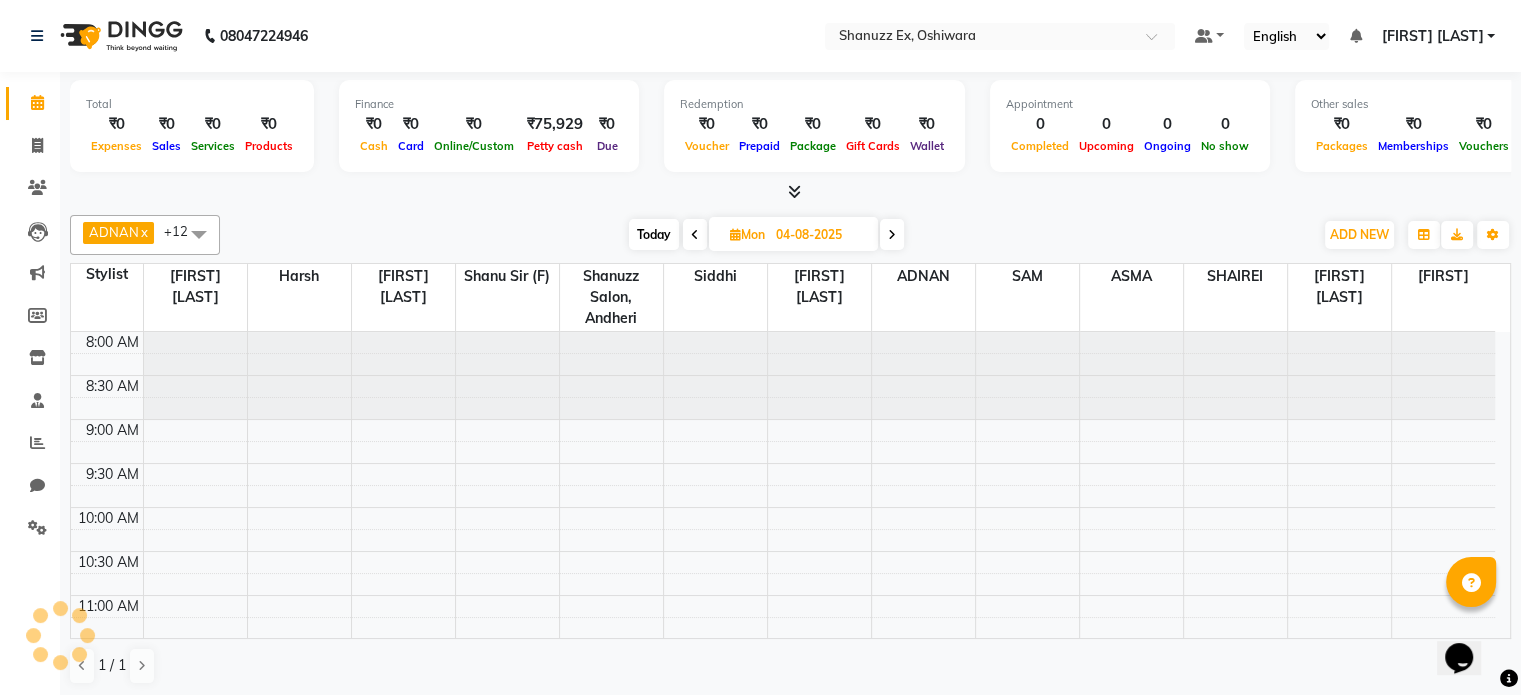 scroll, scrollTop: 350, scrollLeft: 0, axis: vertical 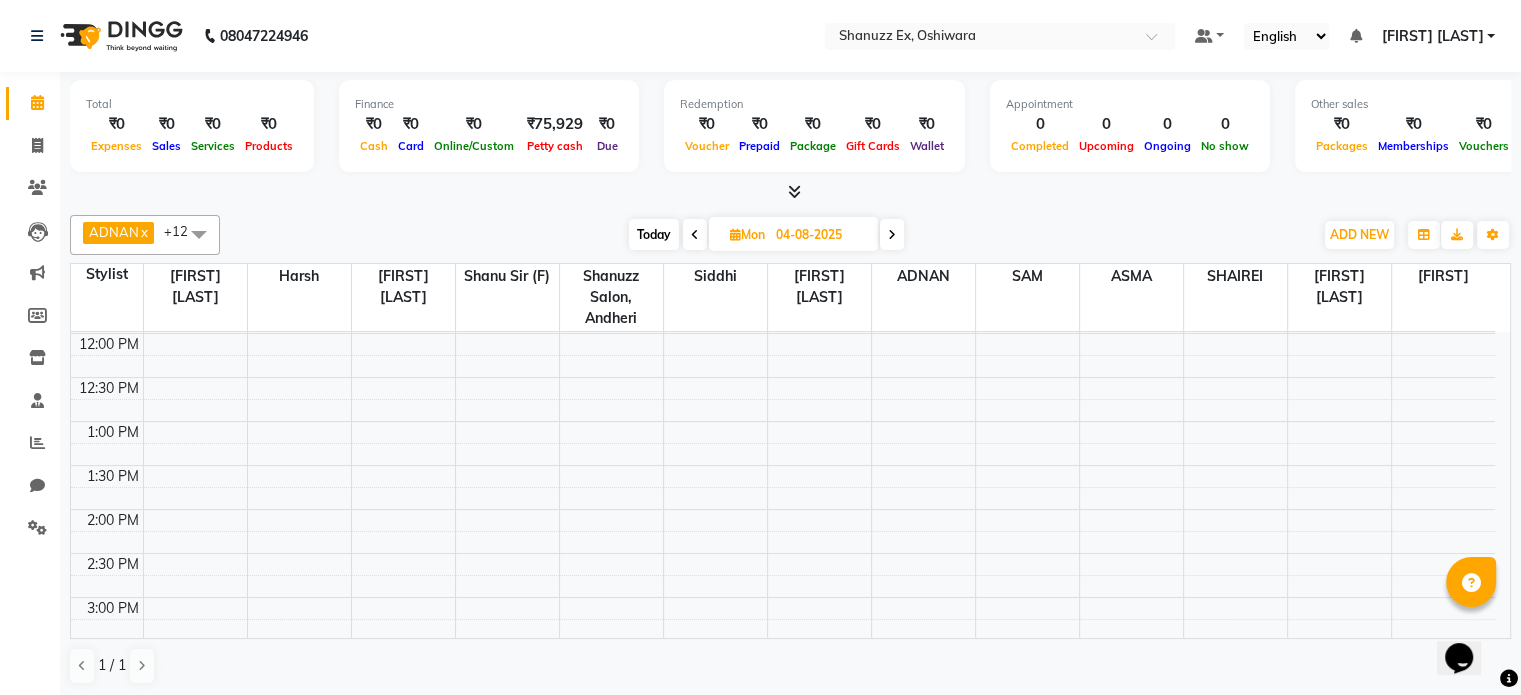 click at bounding box center [892, 234] 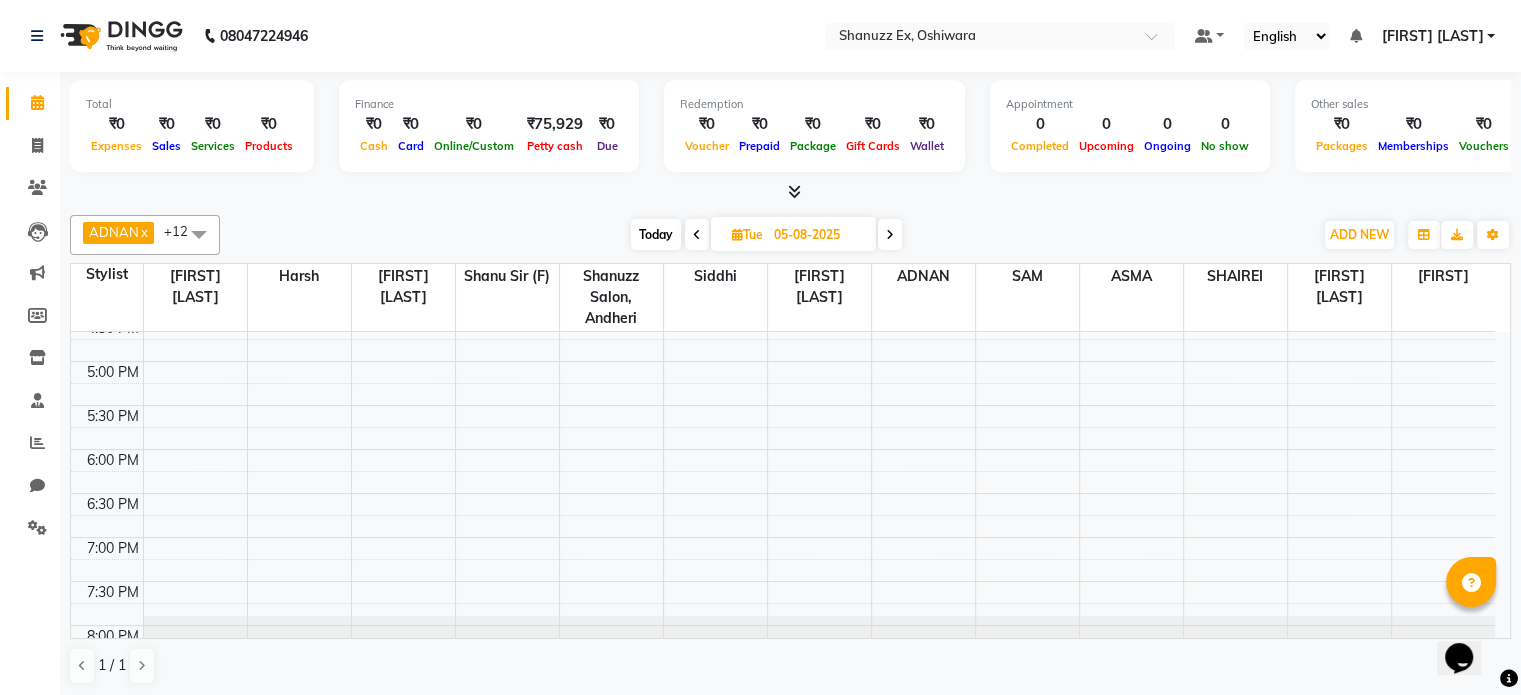 scroll, scrollTop: 826, scrollLeft: 0, axis: vertical 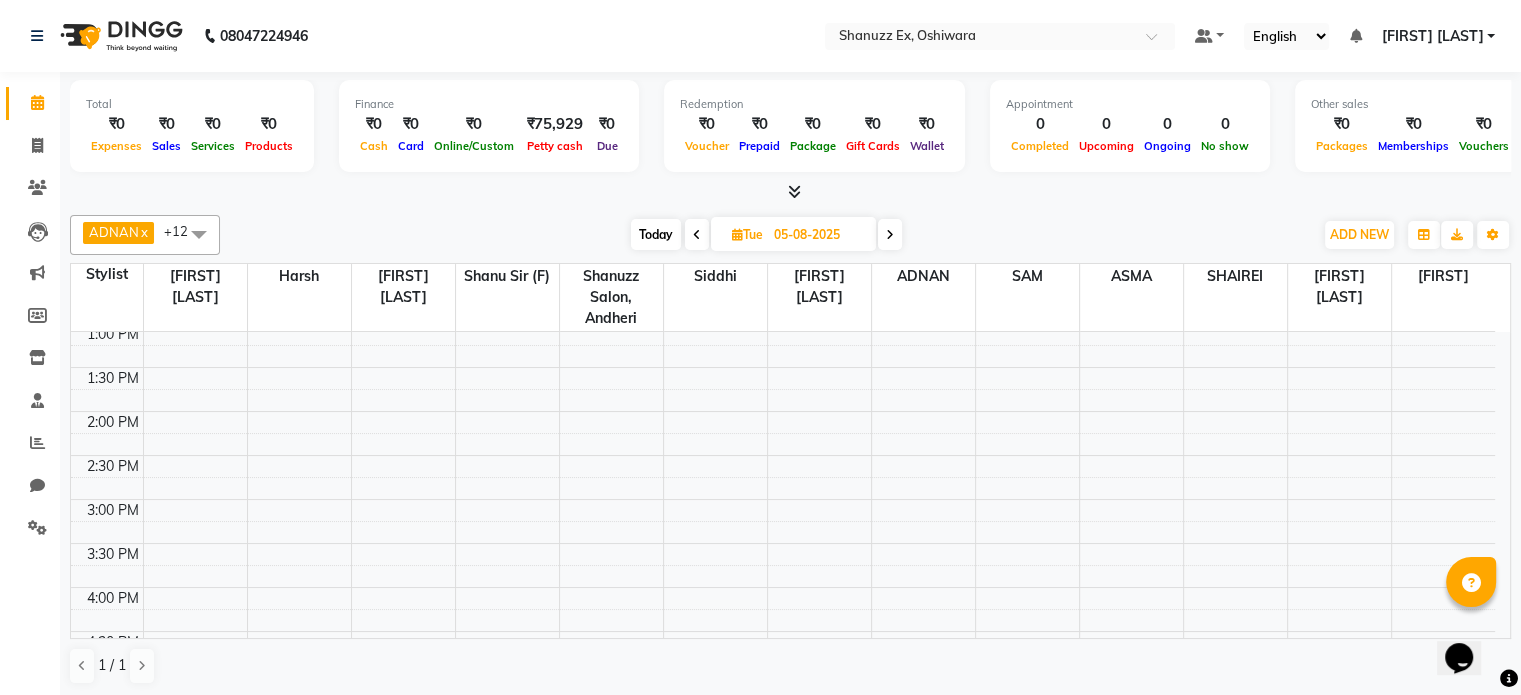 click on "Today" at bounding box center [656, 234] 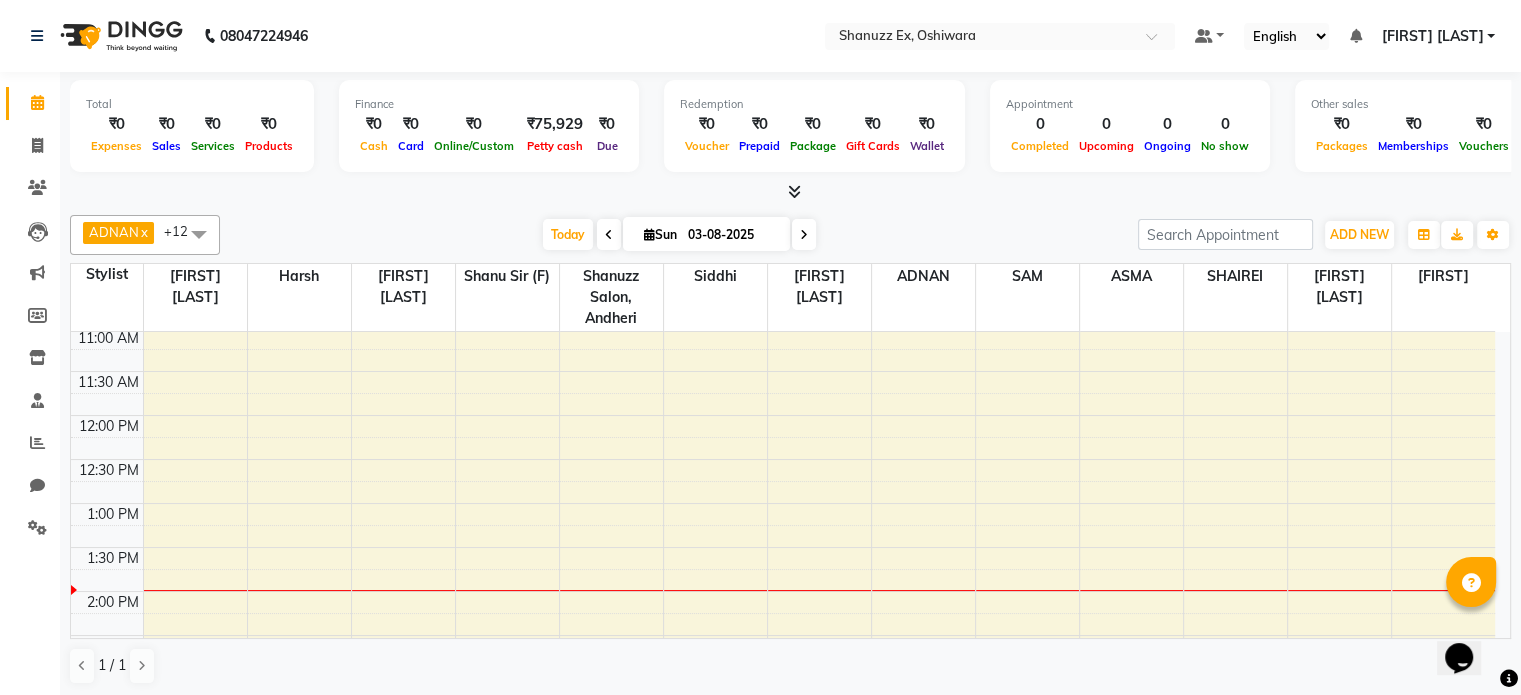 scroll, scrollTop: 268, scrollLeft: 0, axis: vertical 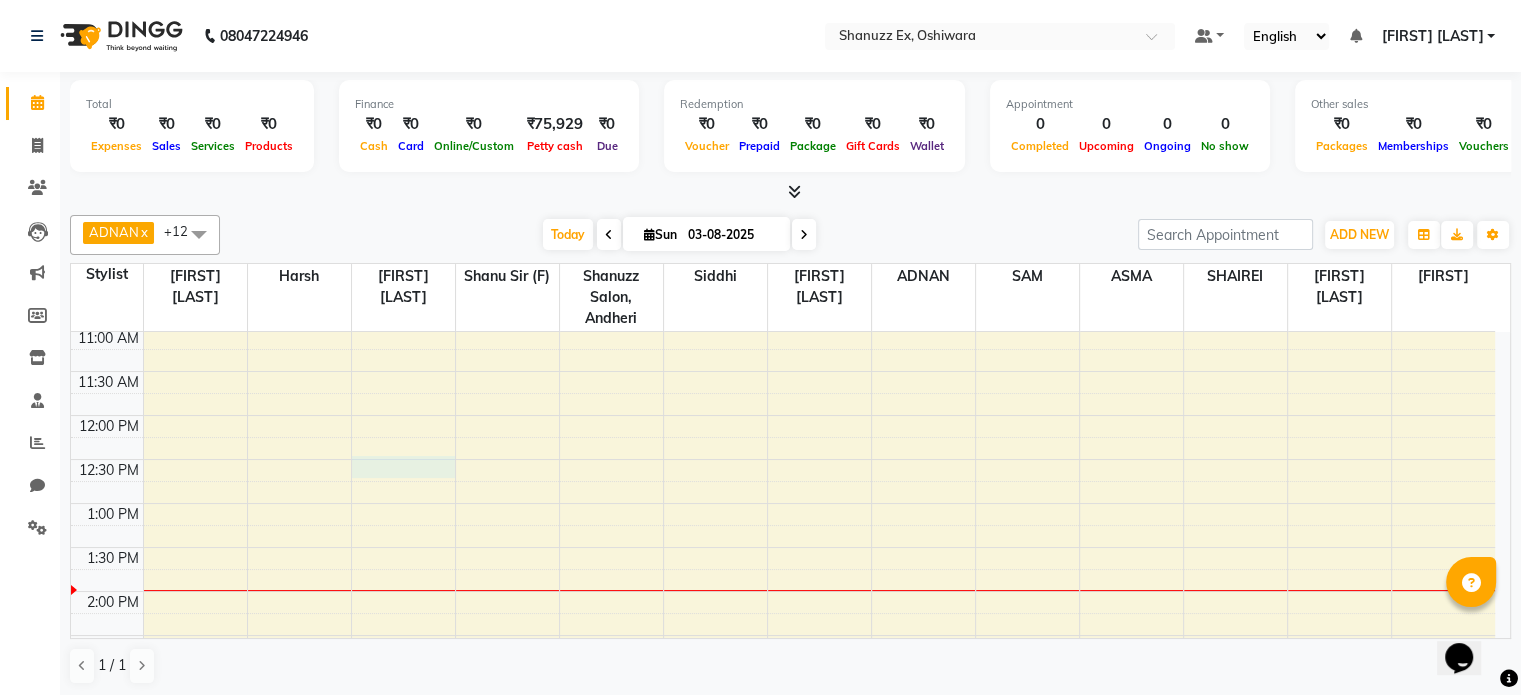 click on "8:00 AM 8:30 AM 9:00 AM 9:30 AM 10:00 AM 10:30 AM 11:00 AM 11:30 AM 12:00 PM 12:30 PM 1:00 PM 1:30 PM 2:00 PM 2:30 PM 3:00 PM 3:30 PM 4:00 PM 4:30 PM 5:00 PM 5:30 PM 6:00 PM 6:30 PM 7:00 PM 7:30 PM 8:00 PM 8:30 PM" at bounding box center [783, 635] 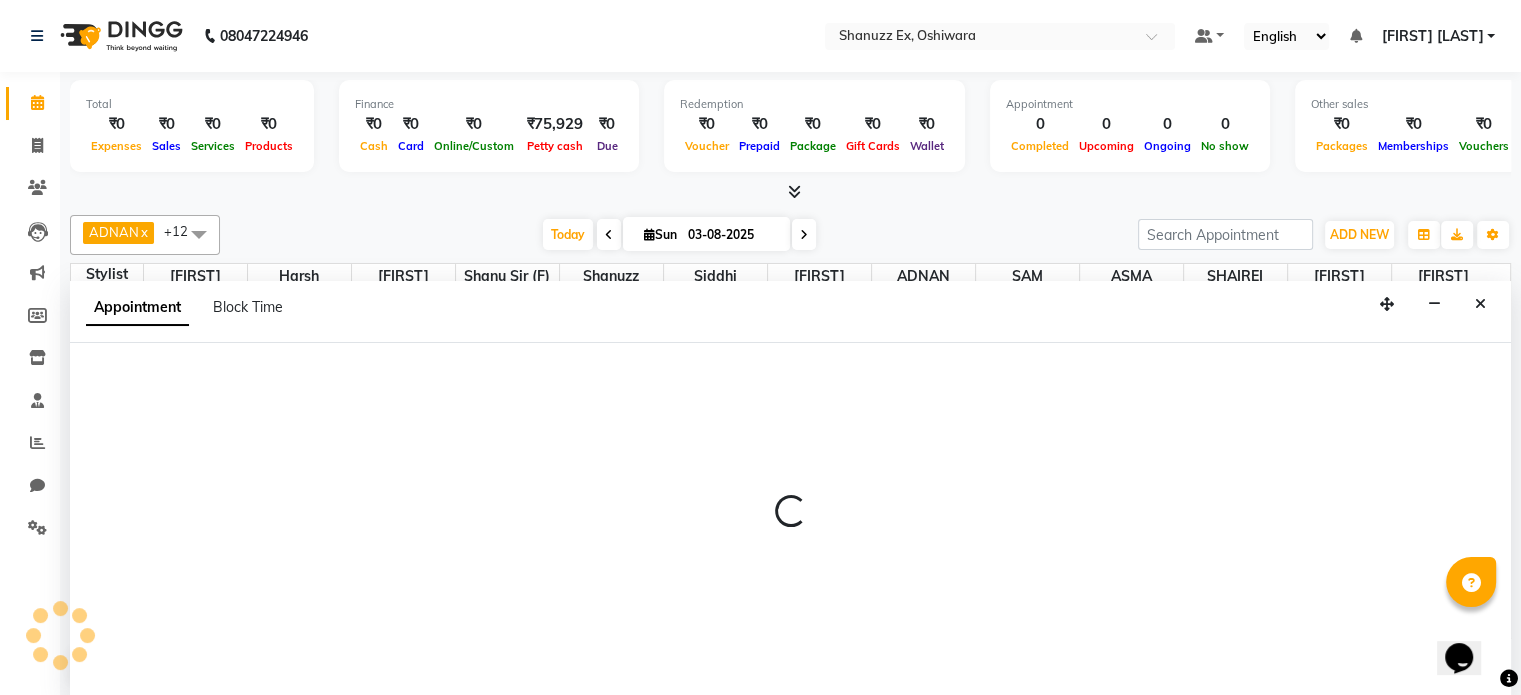 scroll, scrollTop: 0, scrollLeft: 0, axis: both 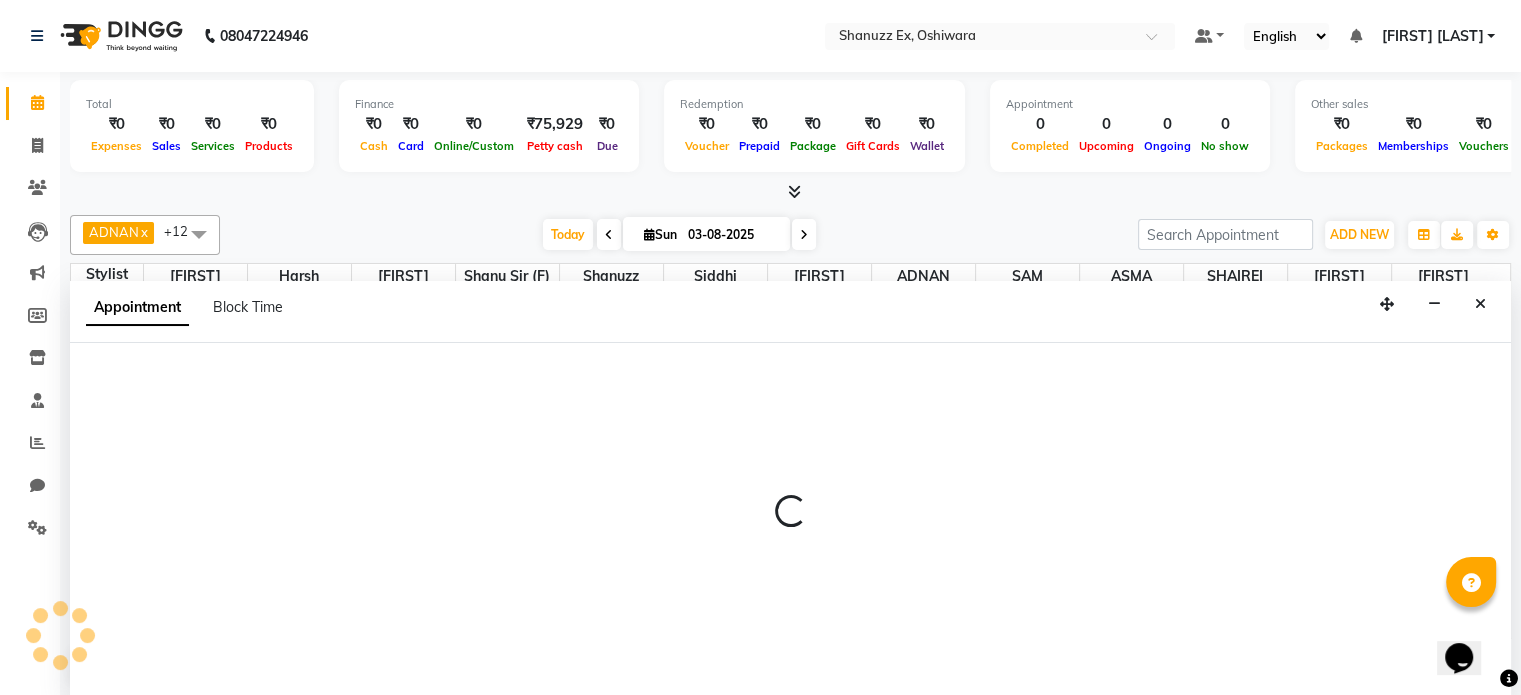 select on "750" 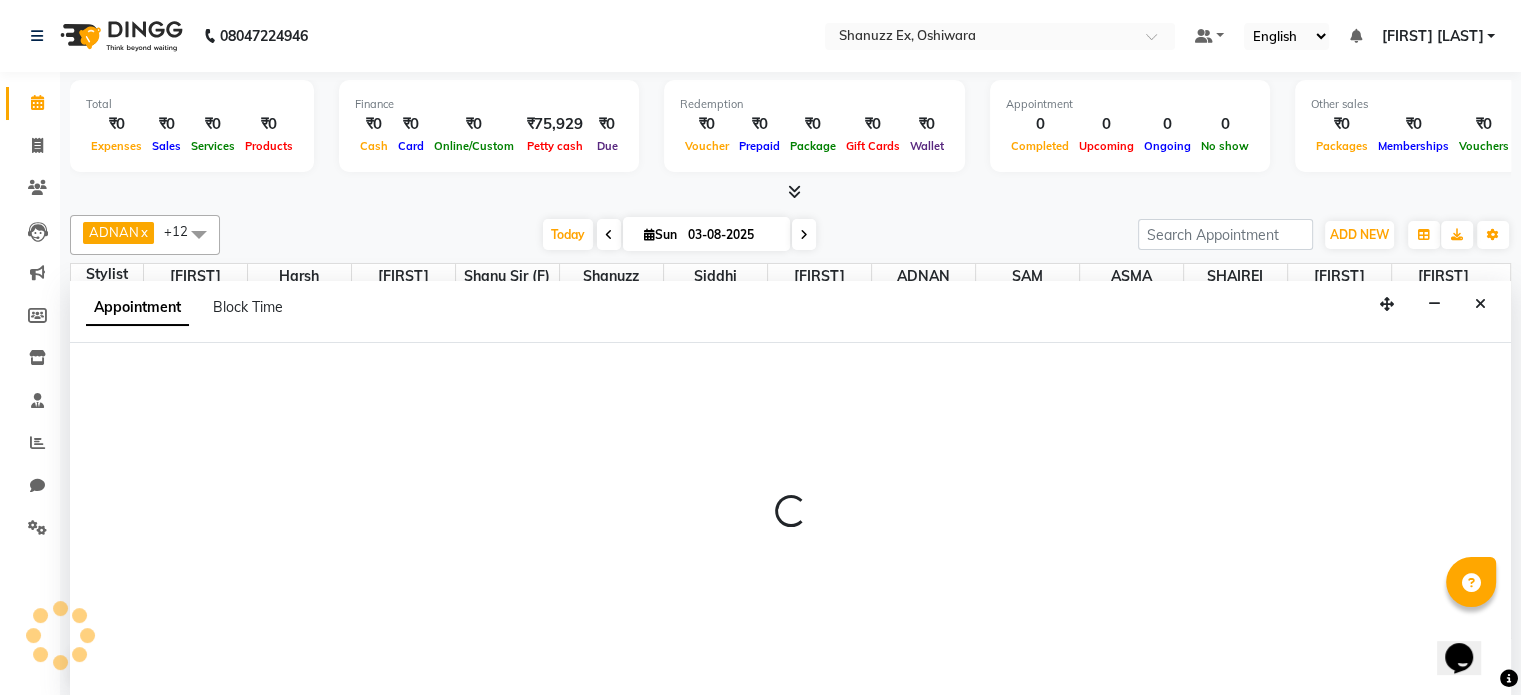 select on "tentative" 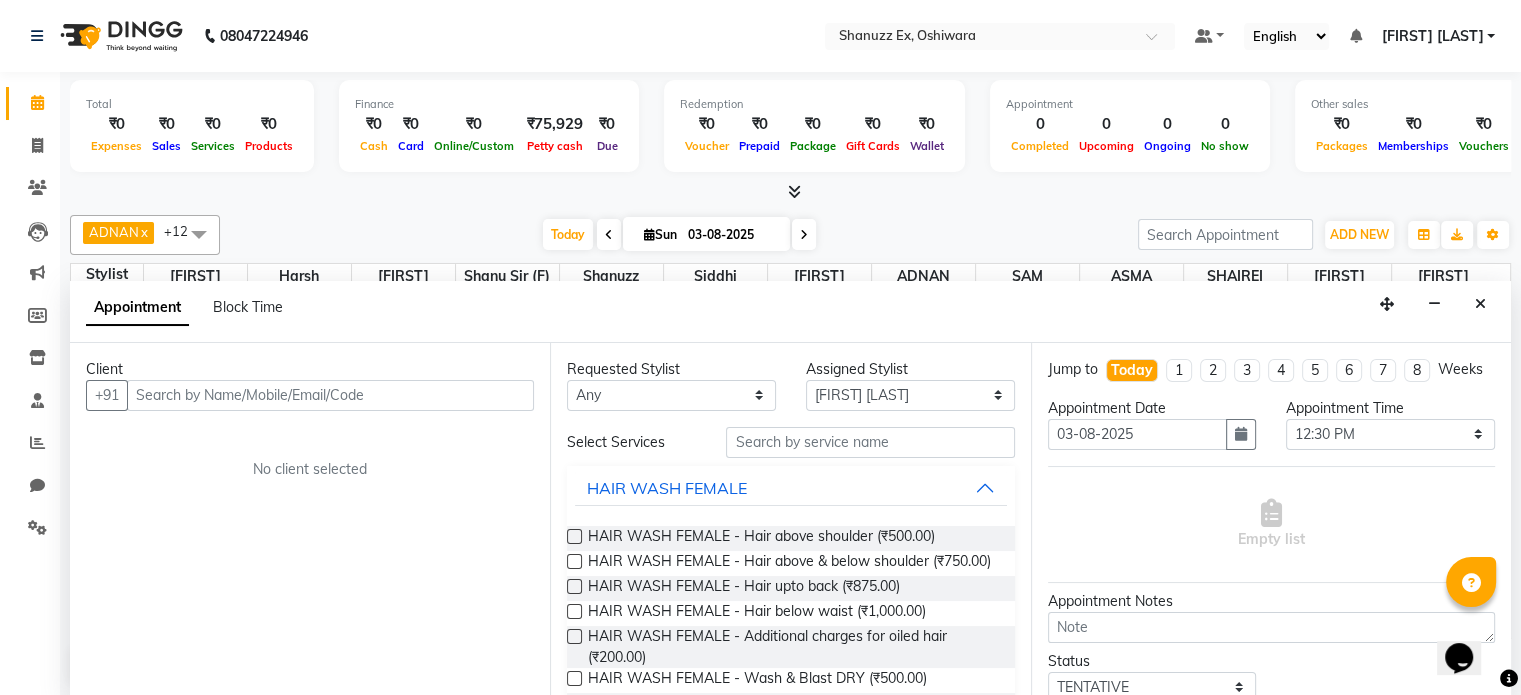click at bounding box center (330, 395) 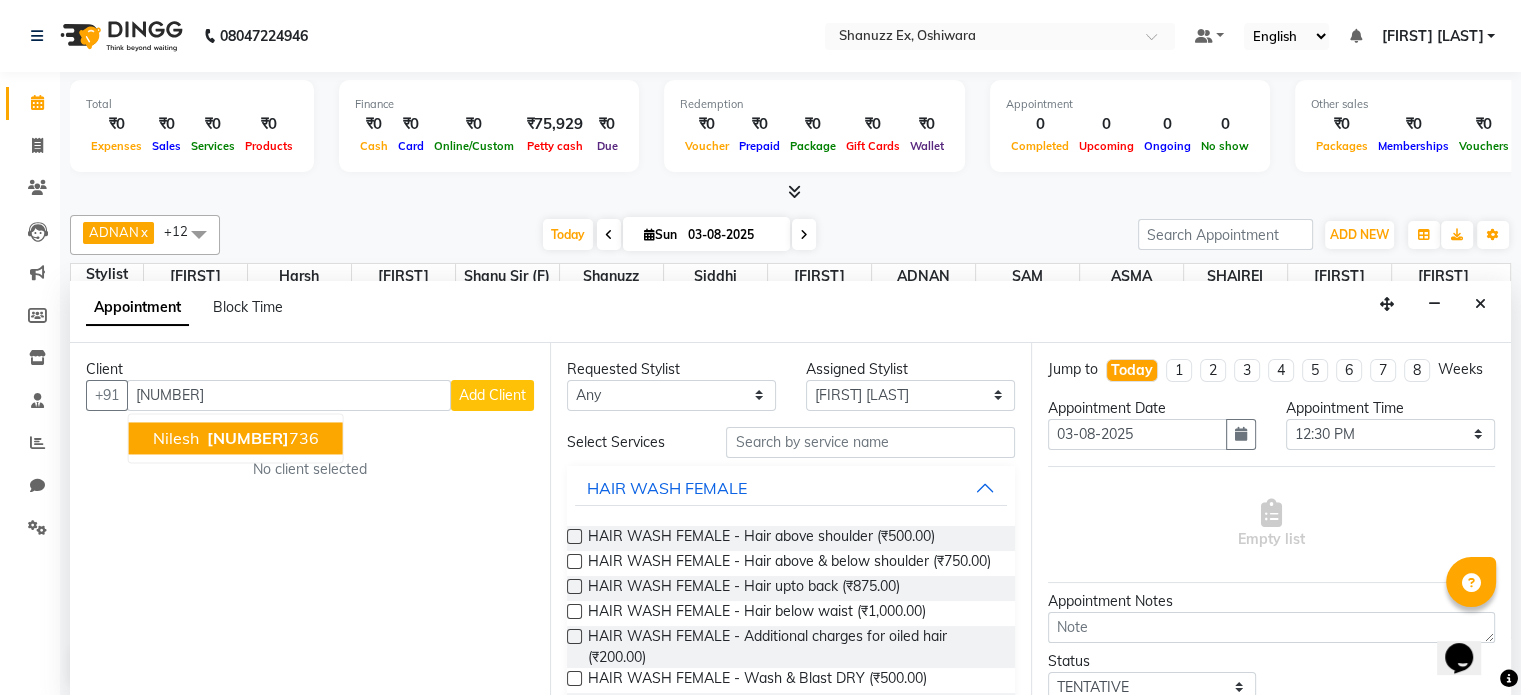 click on "Nilesh" at bounding box center (176, 438) 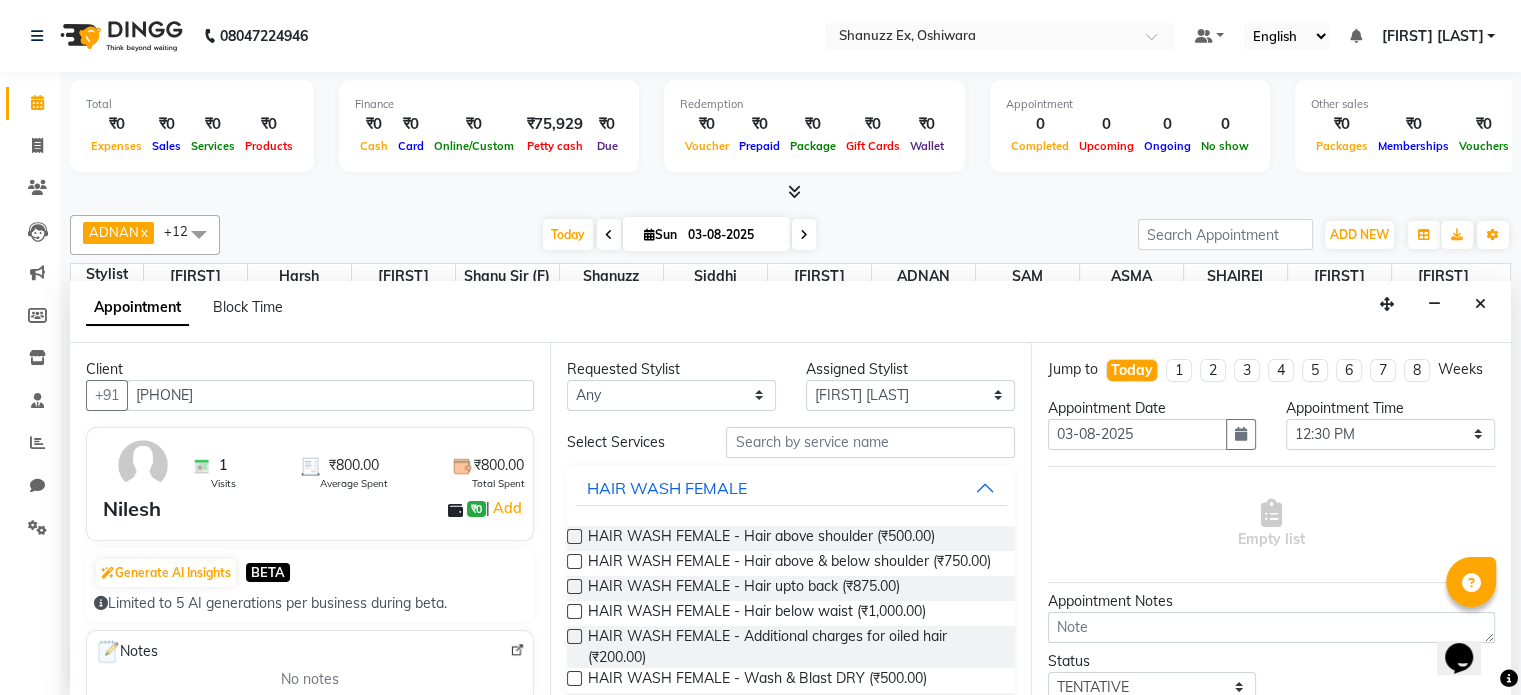 type on "[PHONE]" 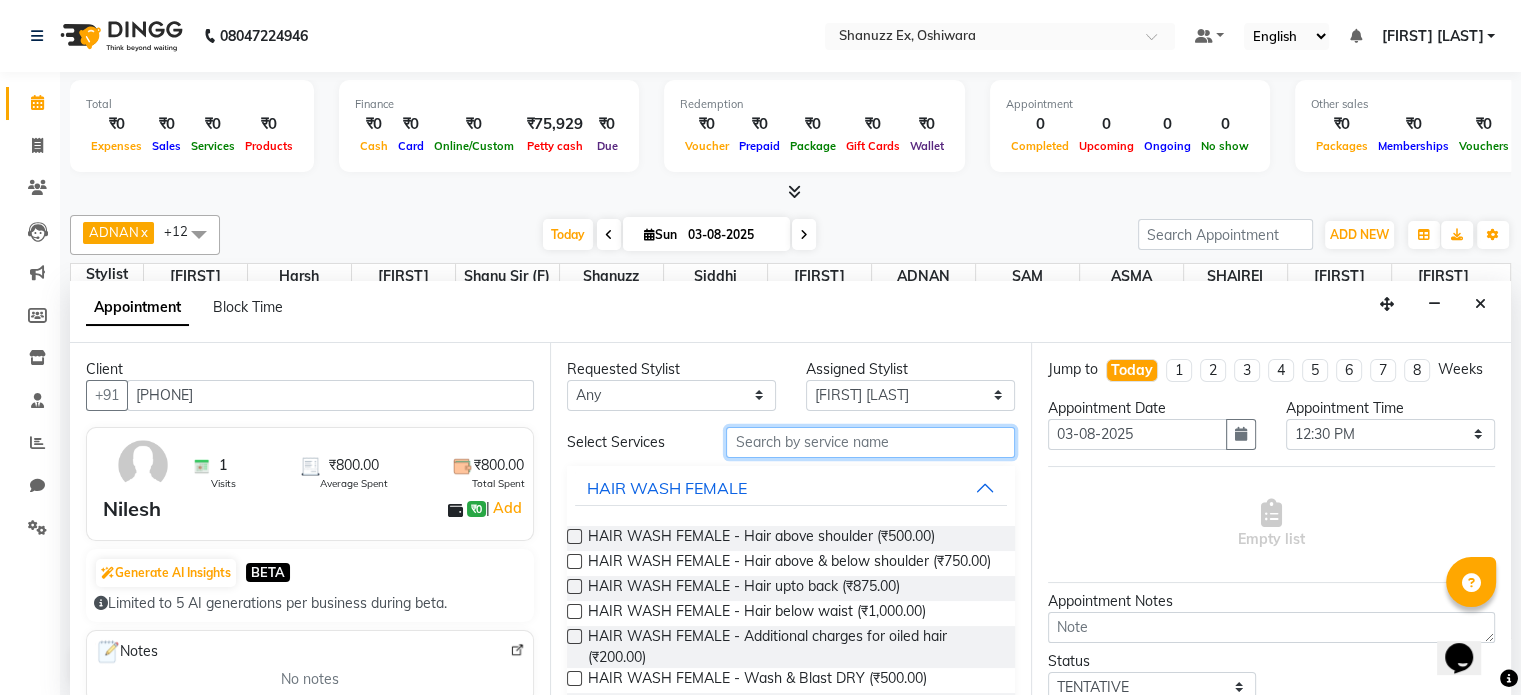 click at bounding box center (870, 442) 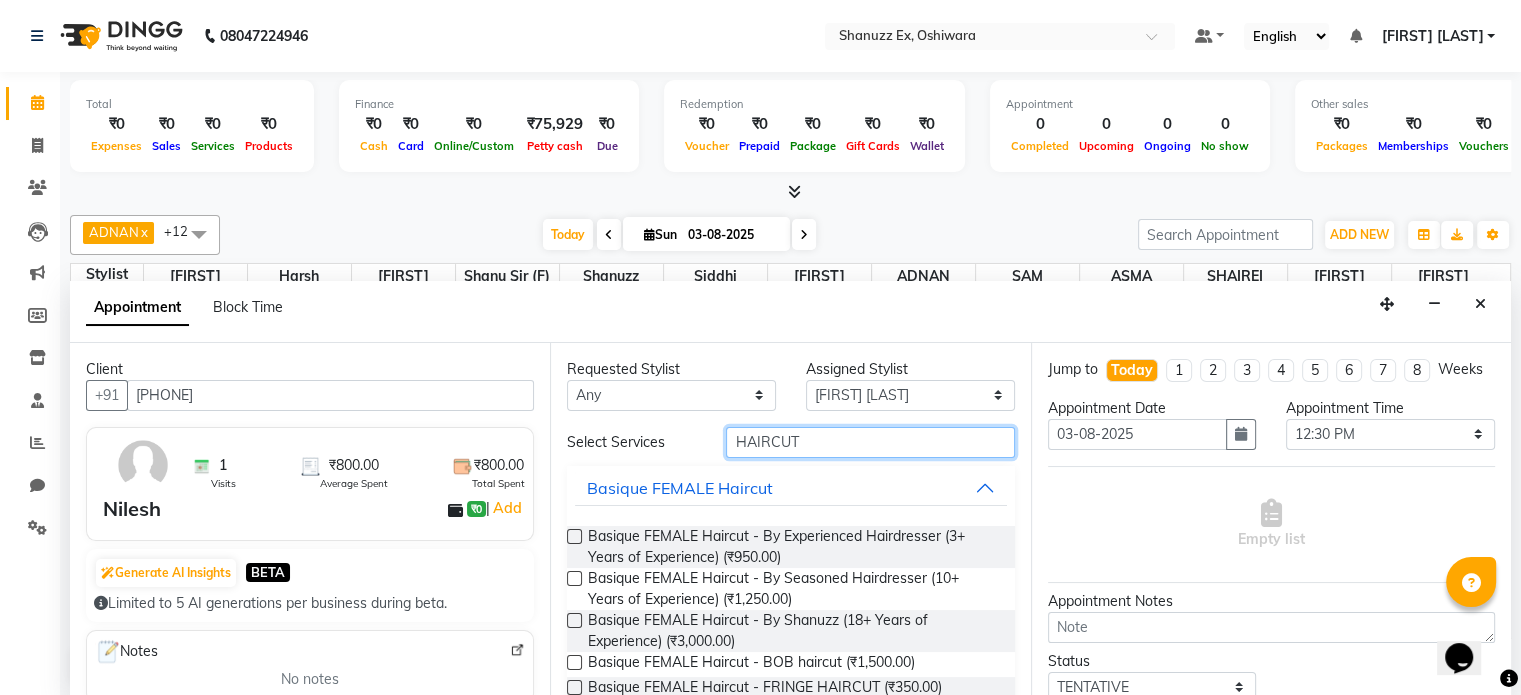 scroll, scrollTop: 104, scrollLeft: 0, axis: vertical 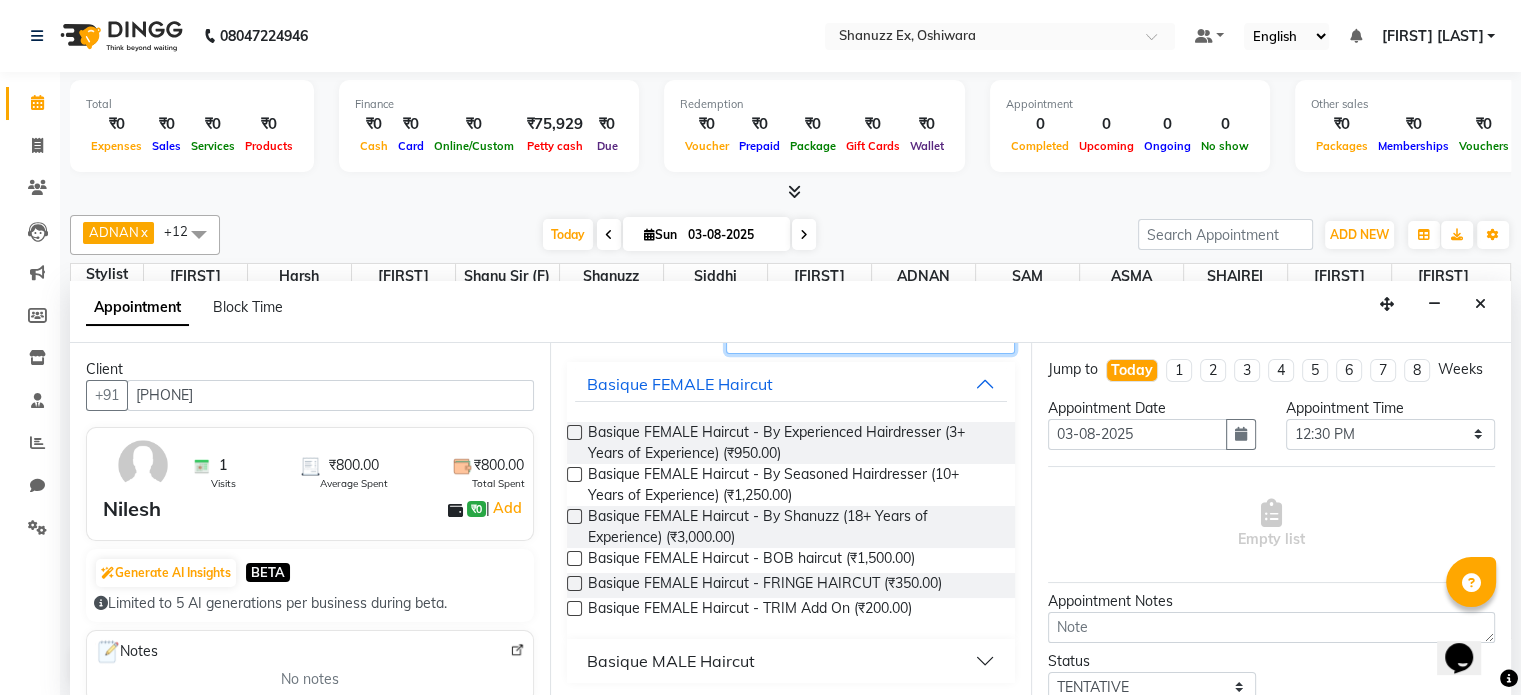type on "HAIRCUT" 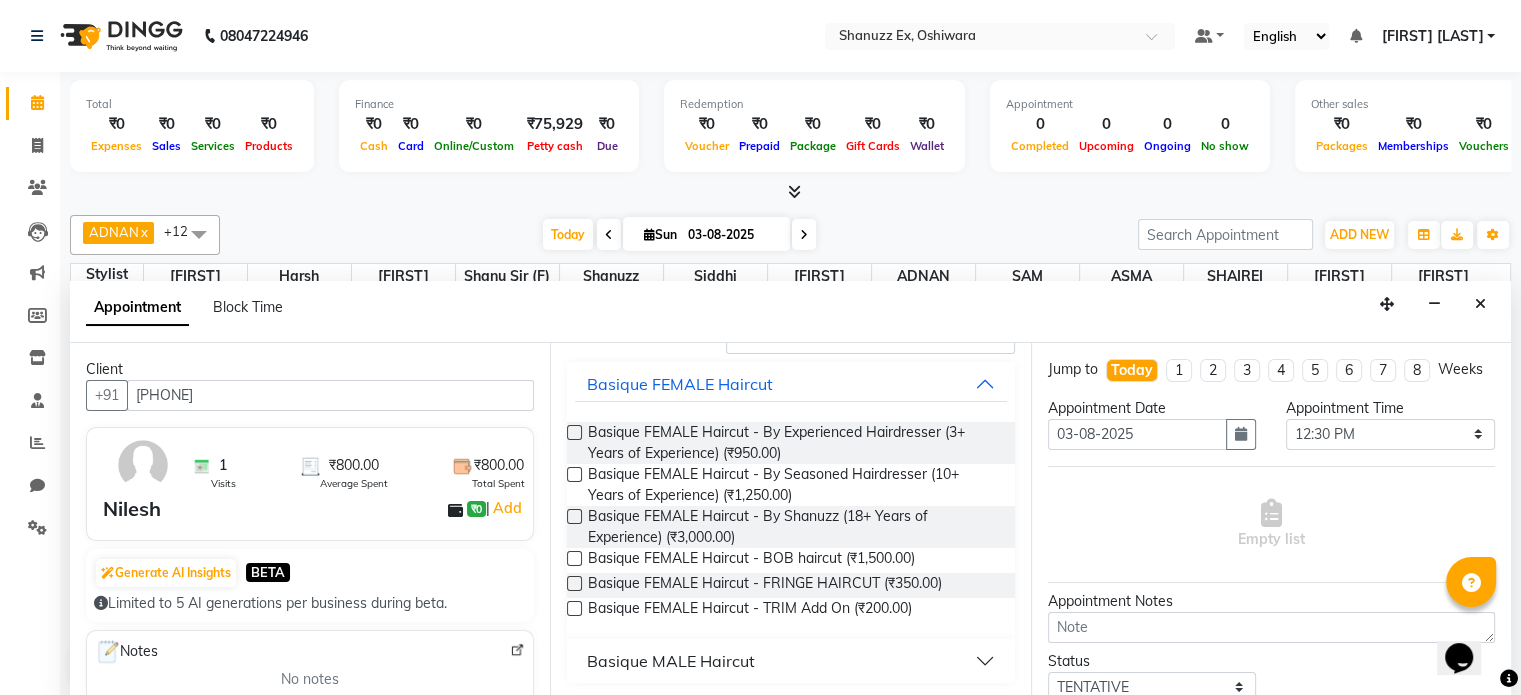 click on "Basique MALE Haircut" at bounding box center [671, 661] 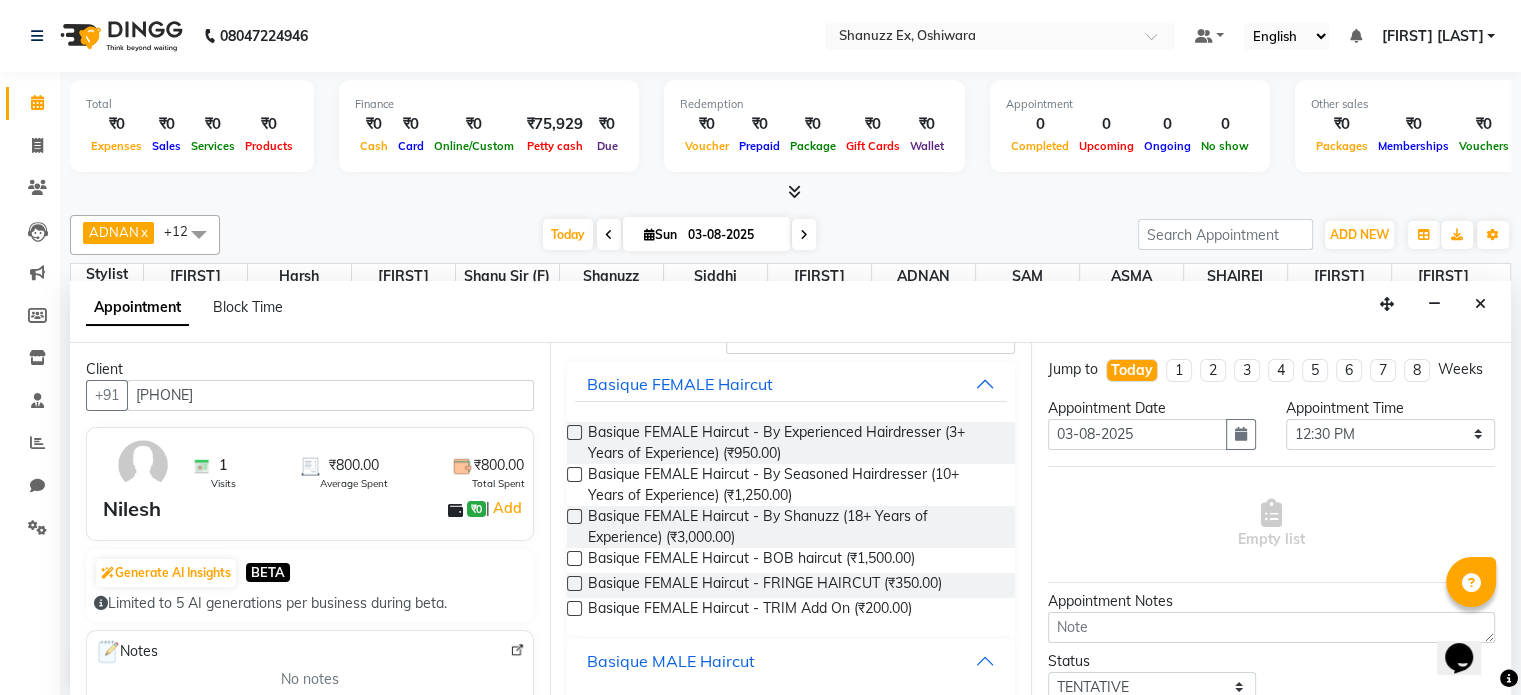 scroll, scrollTop: 262, scrollLeft: 0, axis: vertical 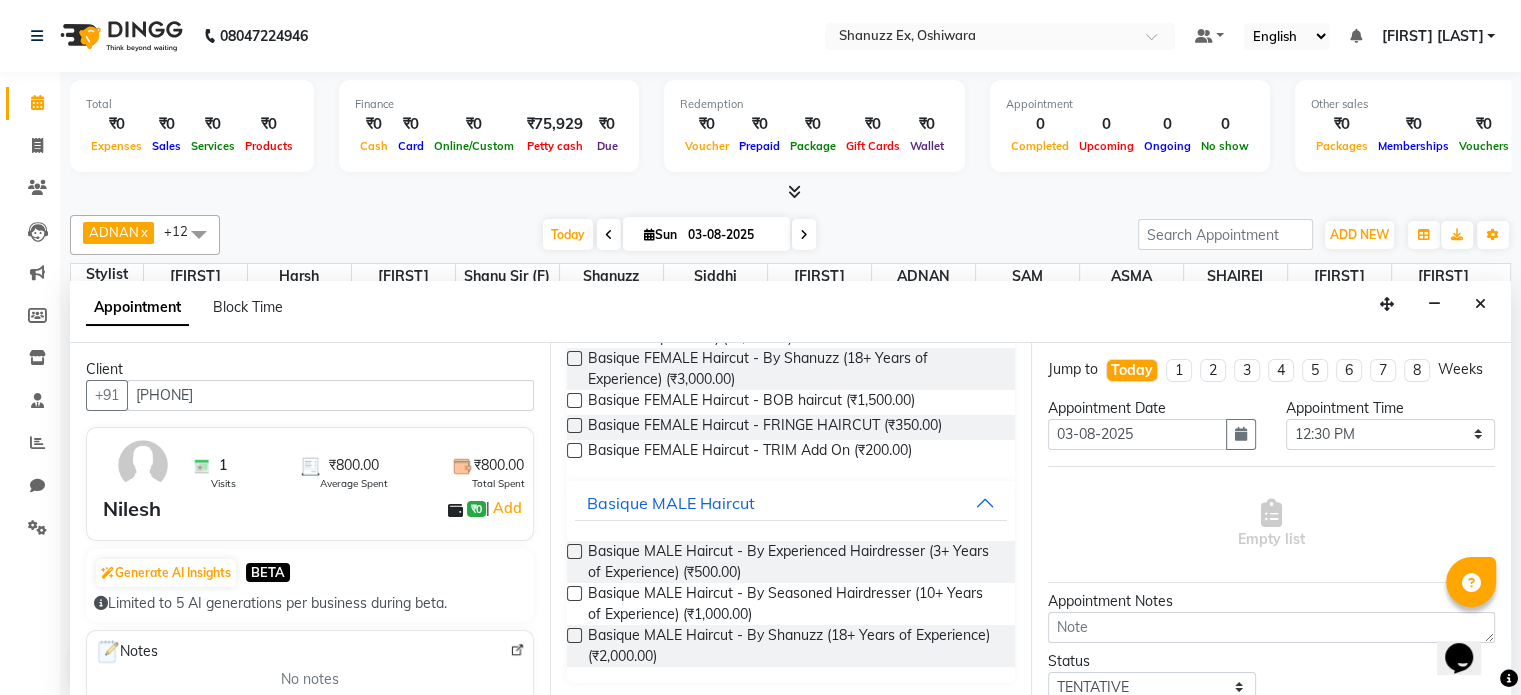 click on "Basique MALE Haircut - By Experienced Hairdresser (3+ Years of Experience) (₹500.00)" at bounding box center (790, 562) 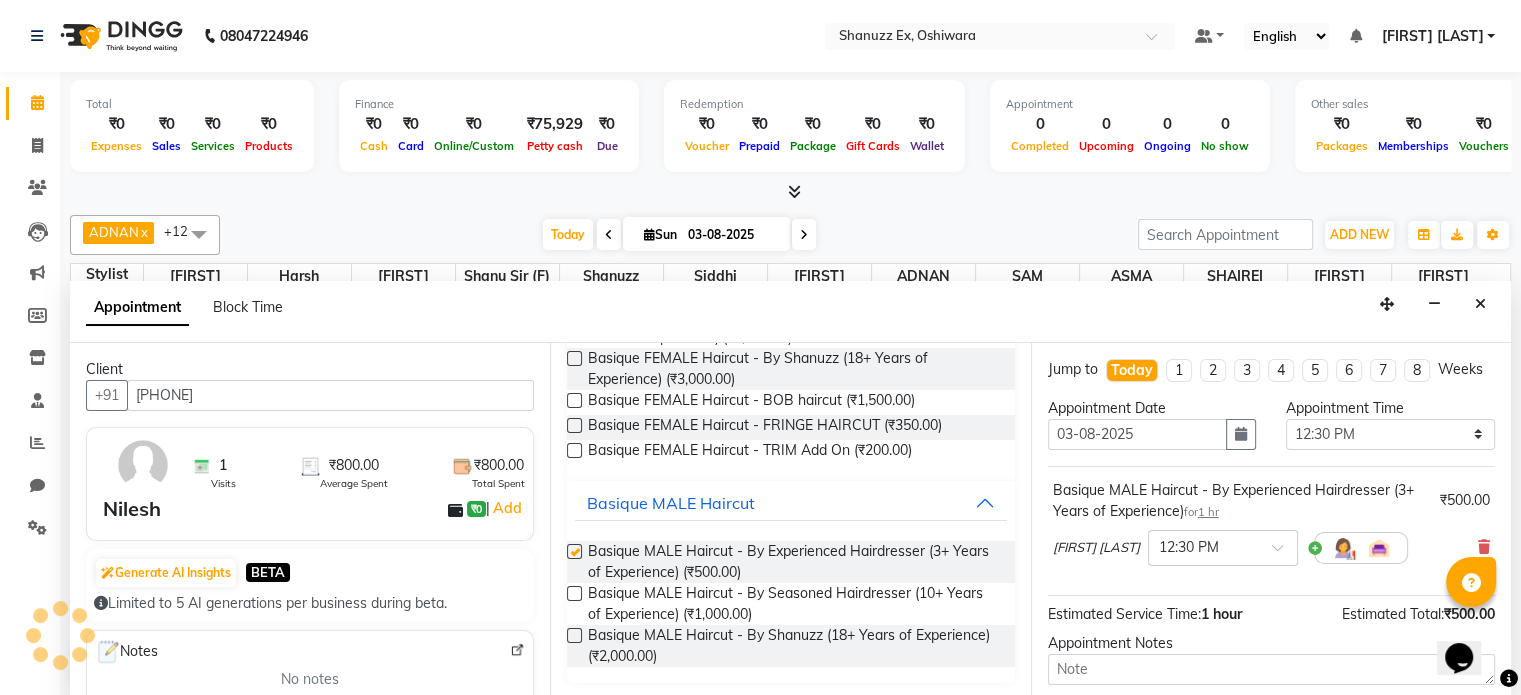 checkbox on "false" 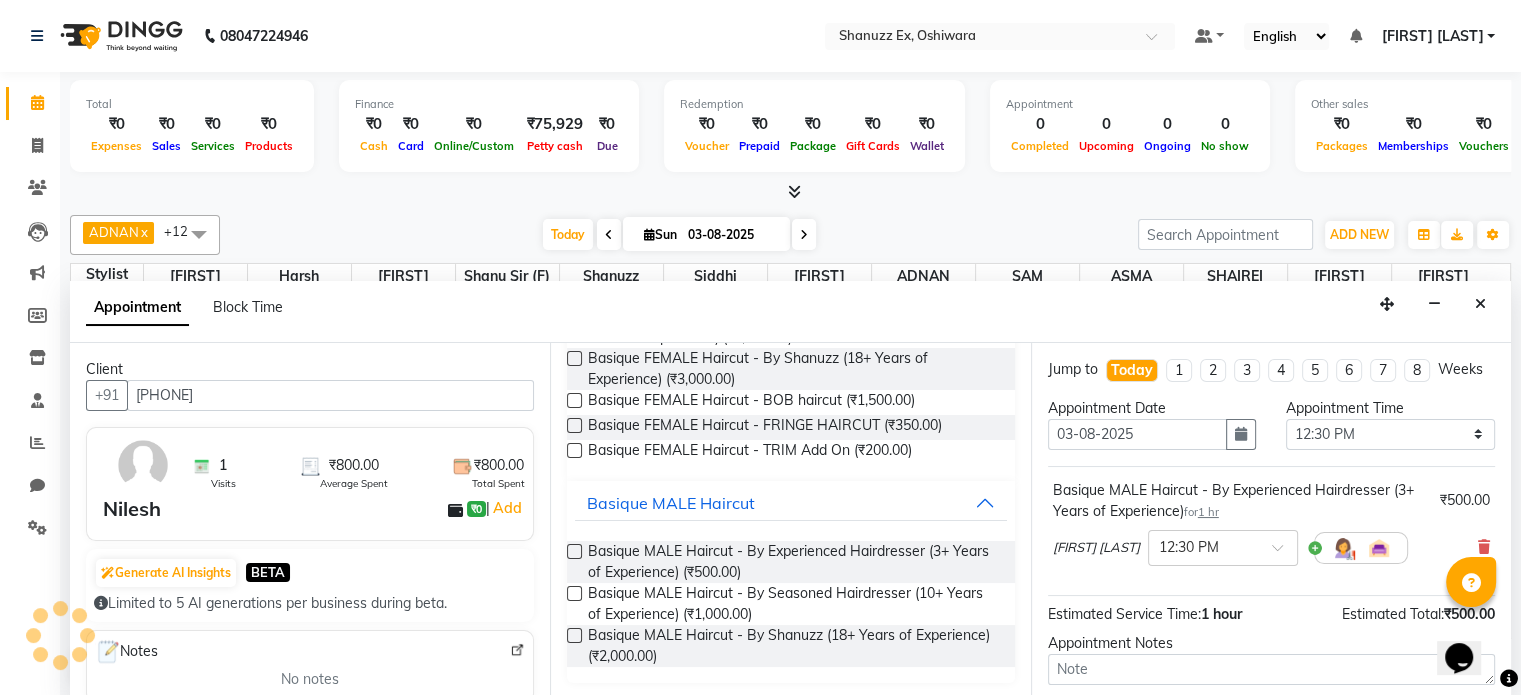 scroll, scrollTop: 0, scrollLeft: 0, axis: both 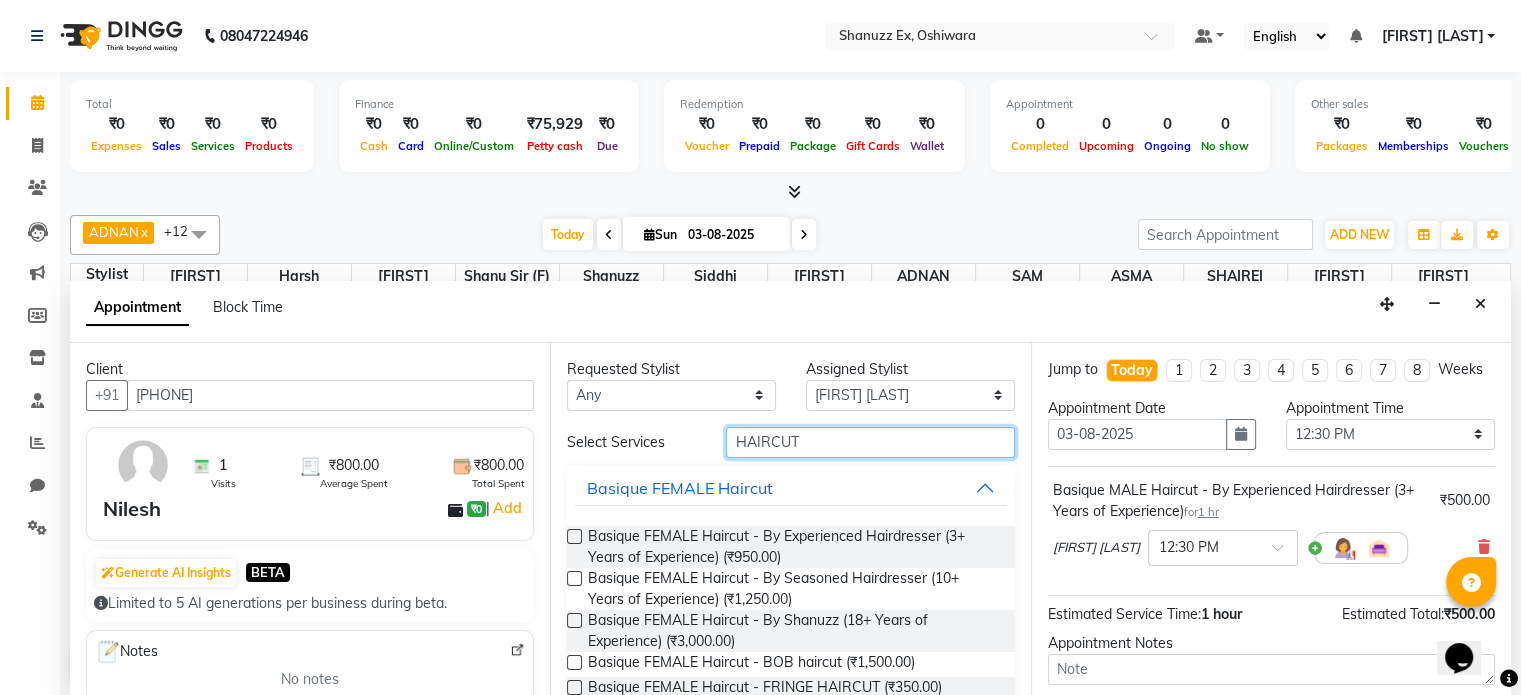 click on "HAIRCUT" at bounding box center [870, 442] 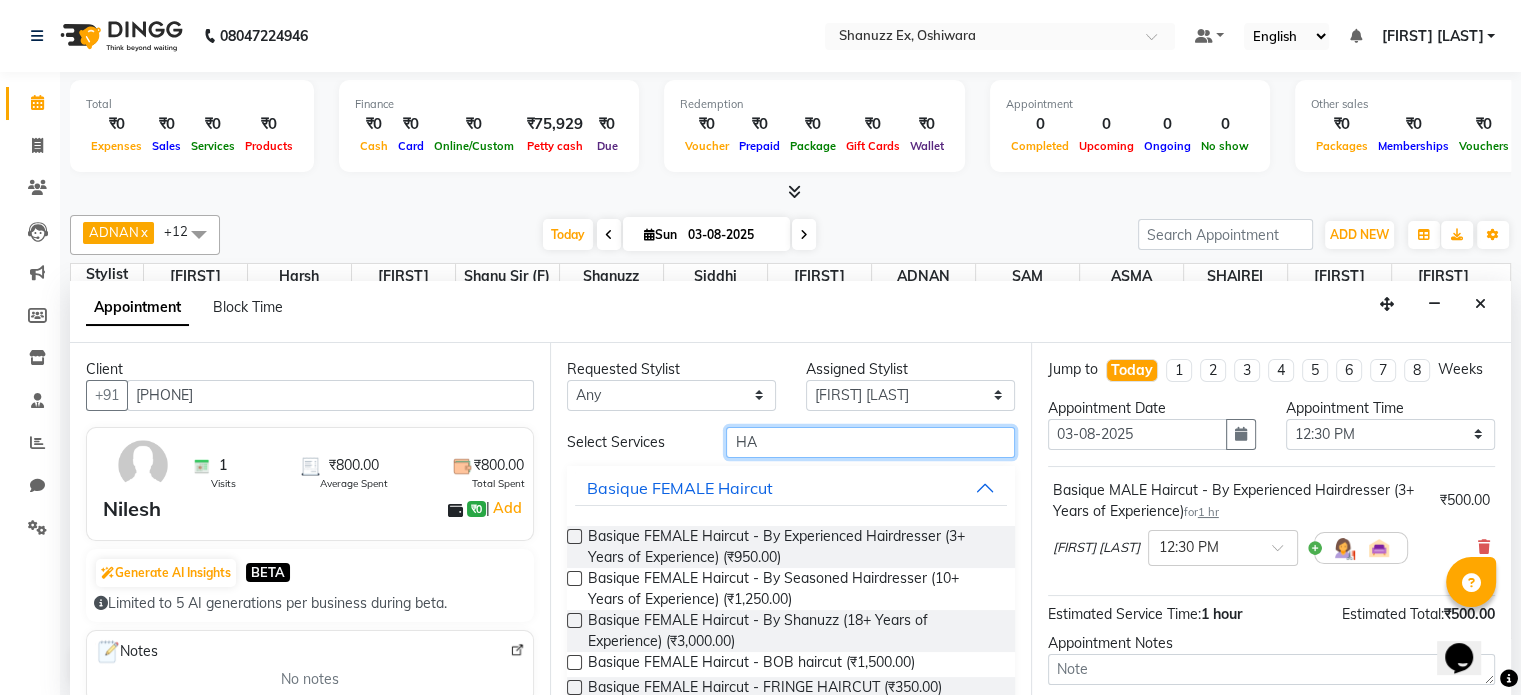 type on "H" 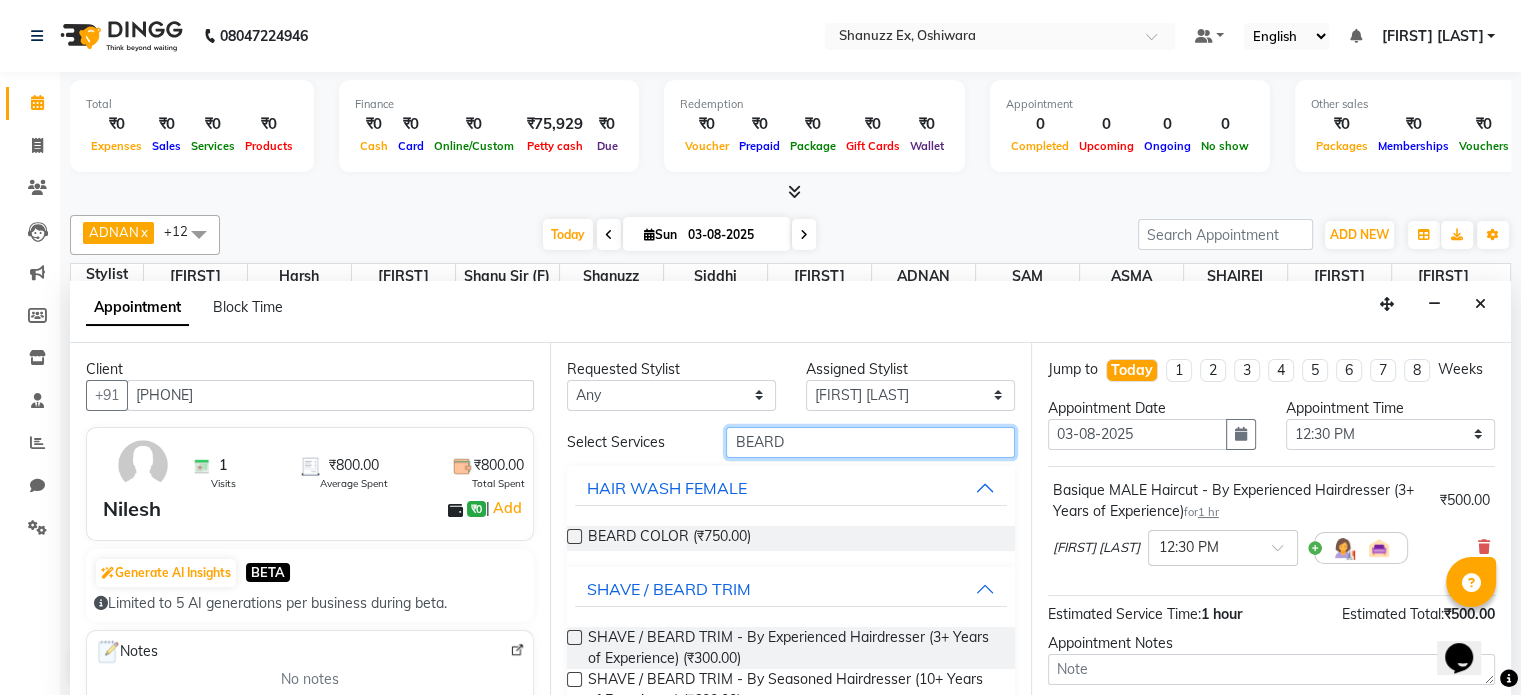 type on "BEARD" 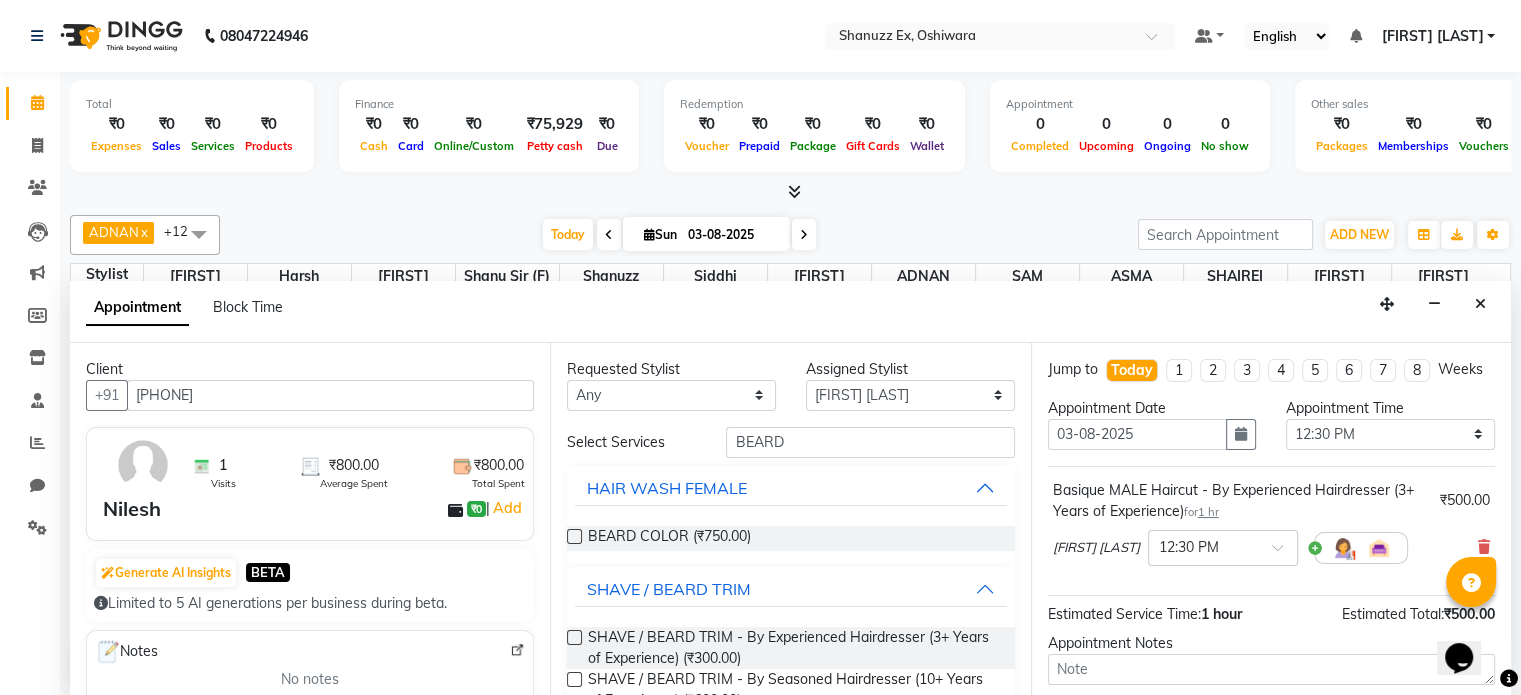 click on "SHAVE / BEARD TRIM - By Experienced Hairdresser (3+ Years of Experience) (₹300.00)" at bounding box center (790, 648) 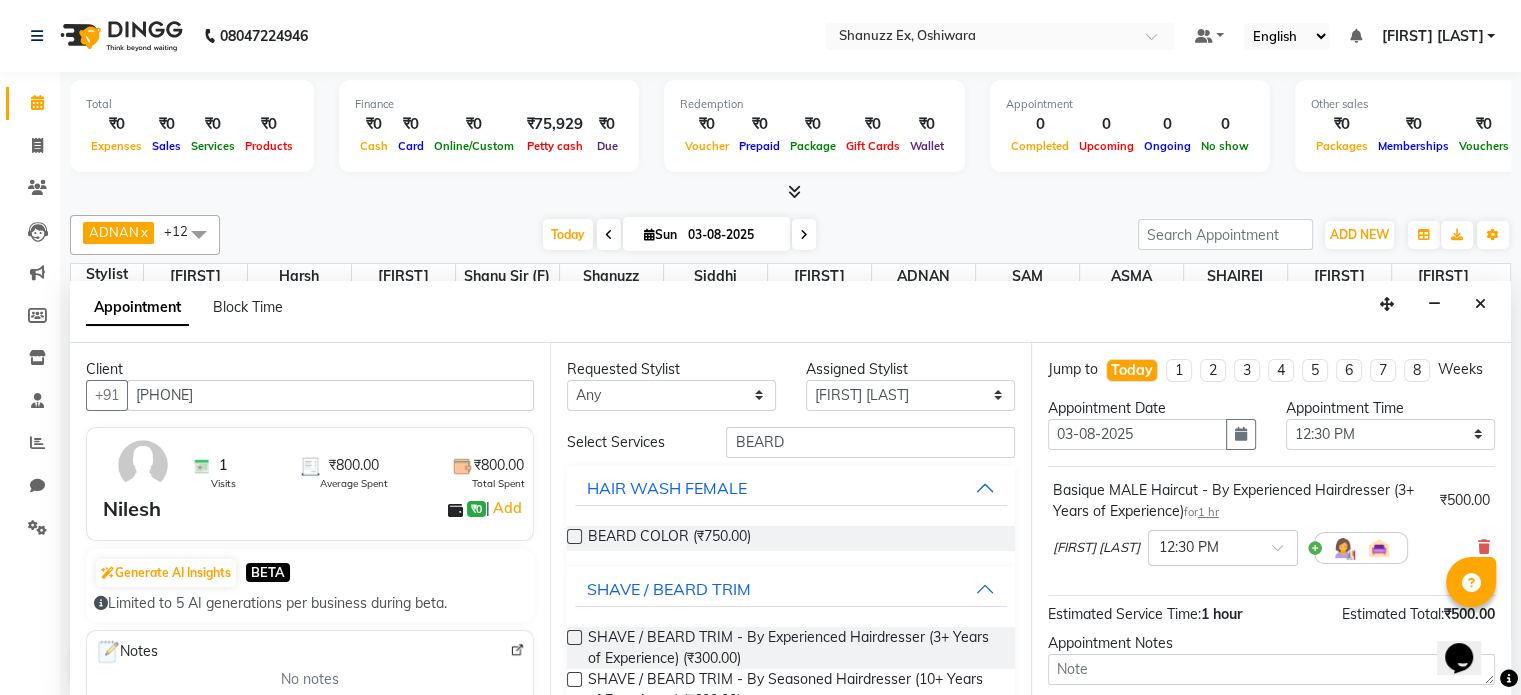 click at bounding box center [574, 637] 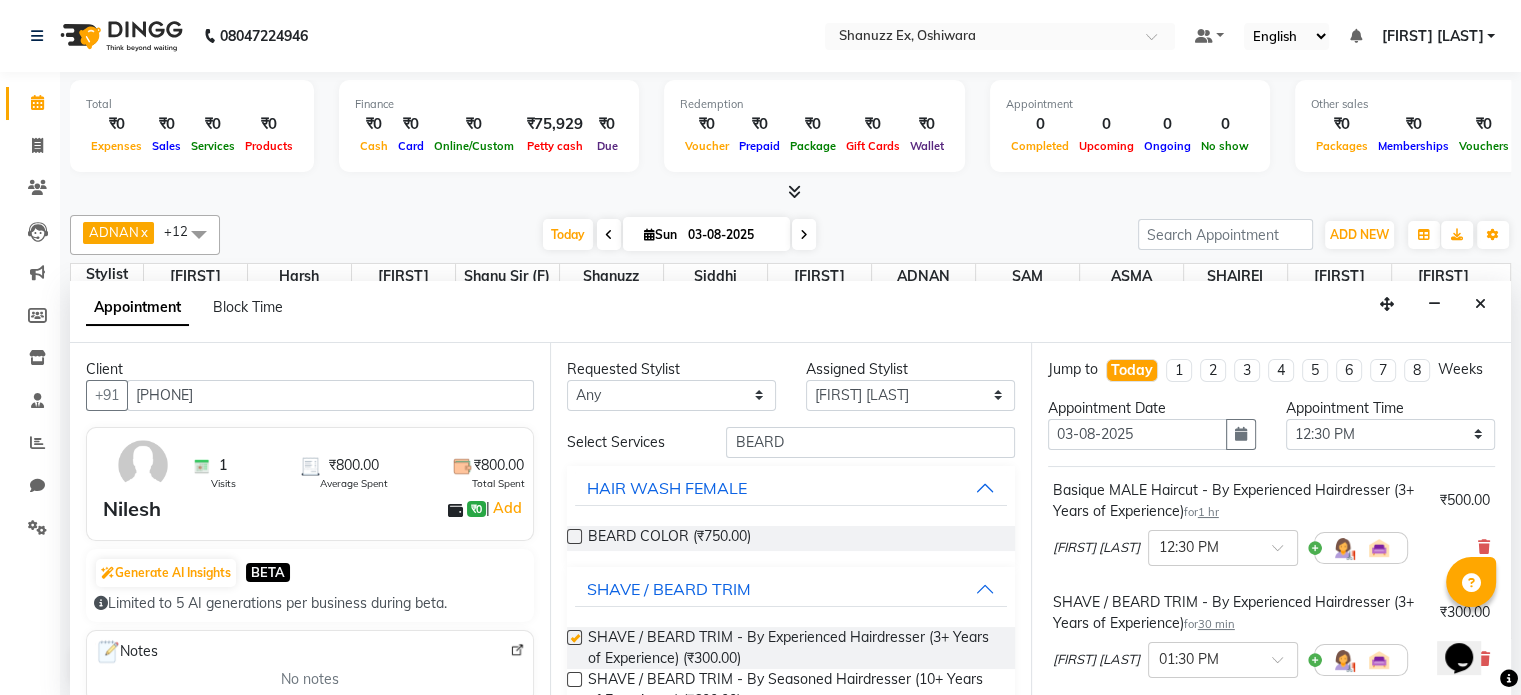 checkbox on "false" 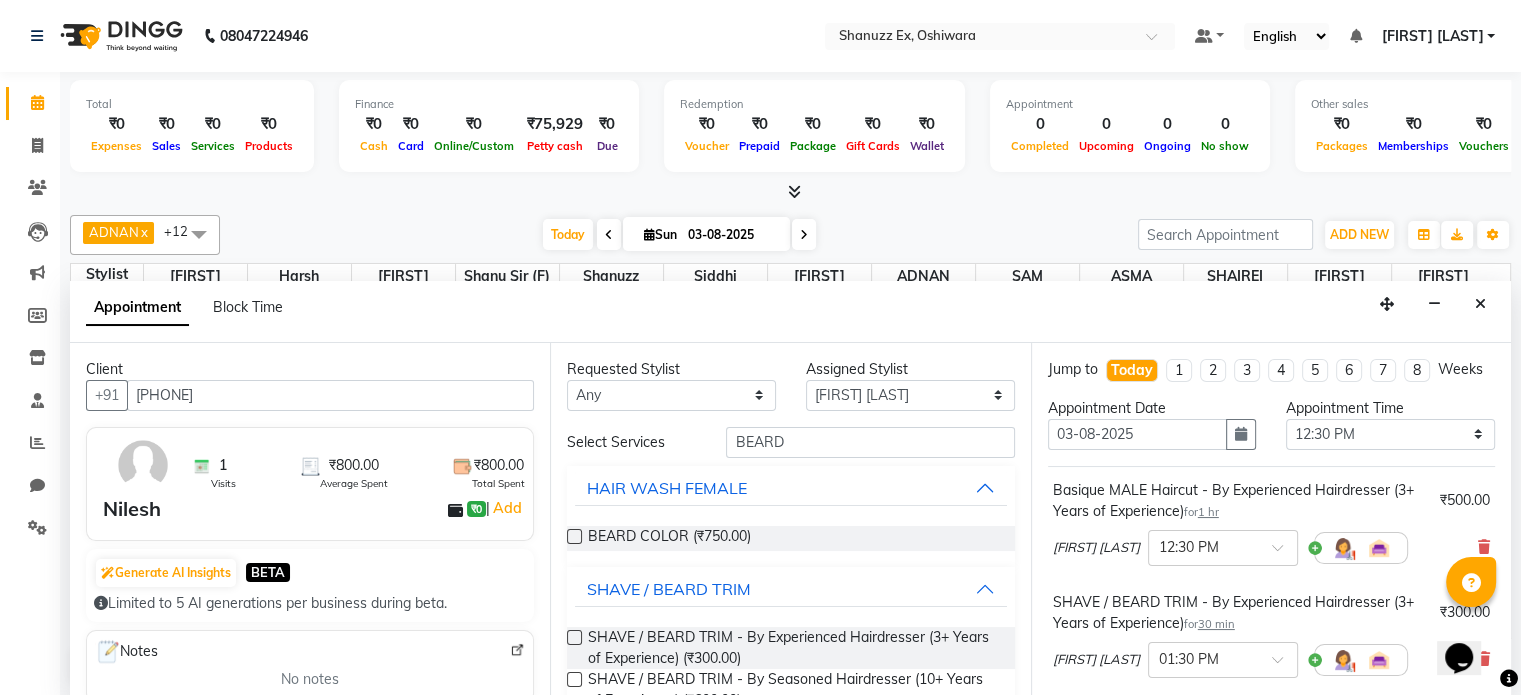 scroll, scrollTop: 324, scrollLeft: 0, axis: vertical 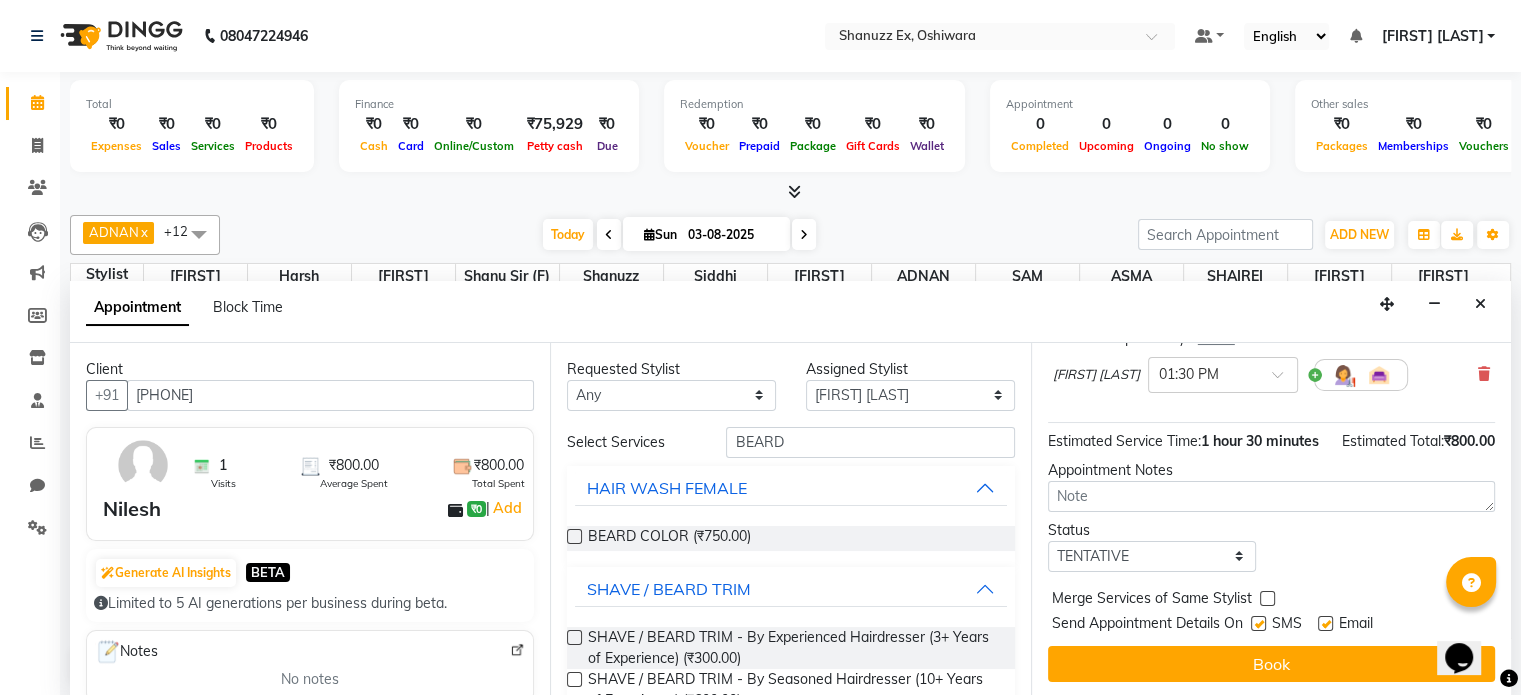 click at bounding box center (1258, 623) 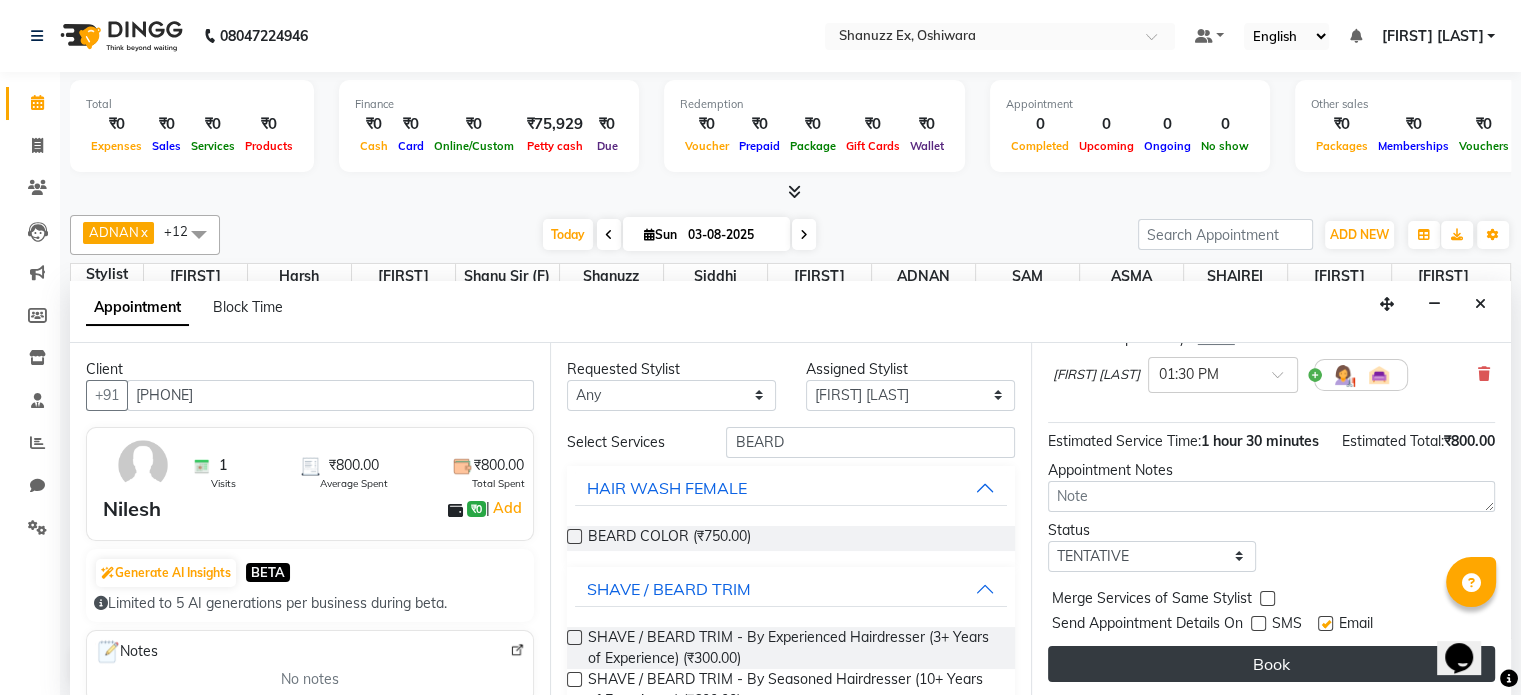 click on "Book" at bounding box center [1271, 664] 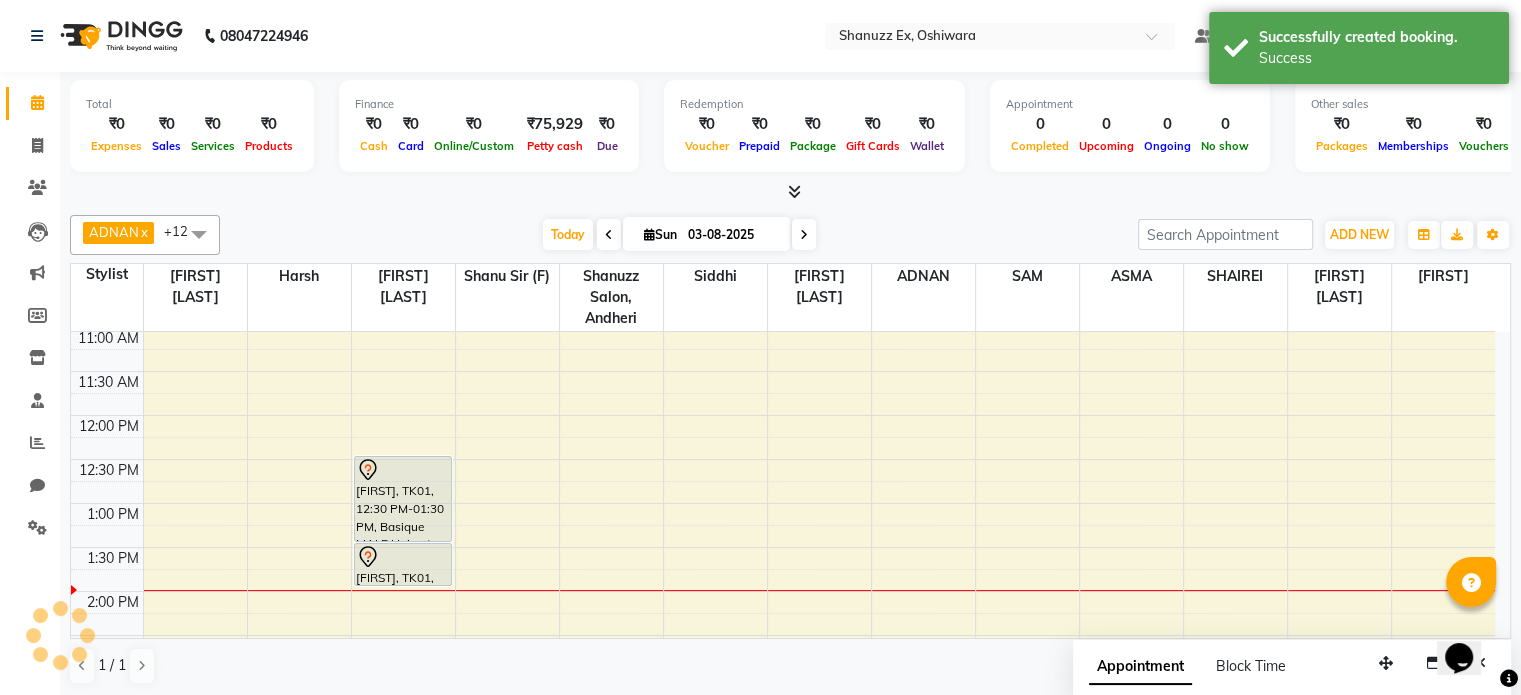 scroll, scrollTop: 0, scrollLeft: 0, axis: both 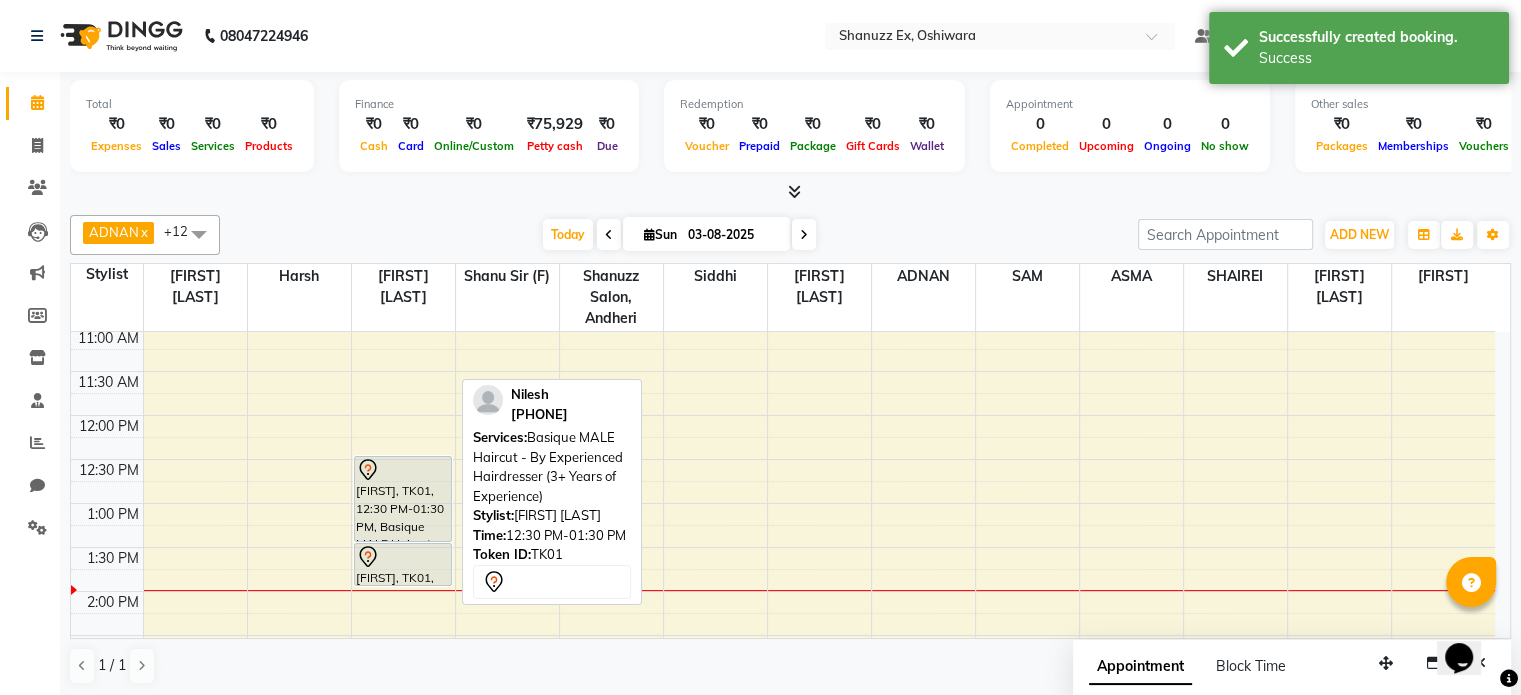 click on "[FIRST], TK01, 12:30 PM-01:30 PM, Basique MALE Haircut - By Experienced Hairdresser (3+ Years of Experience)" at bounding box center [403, 499] 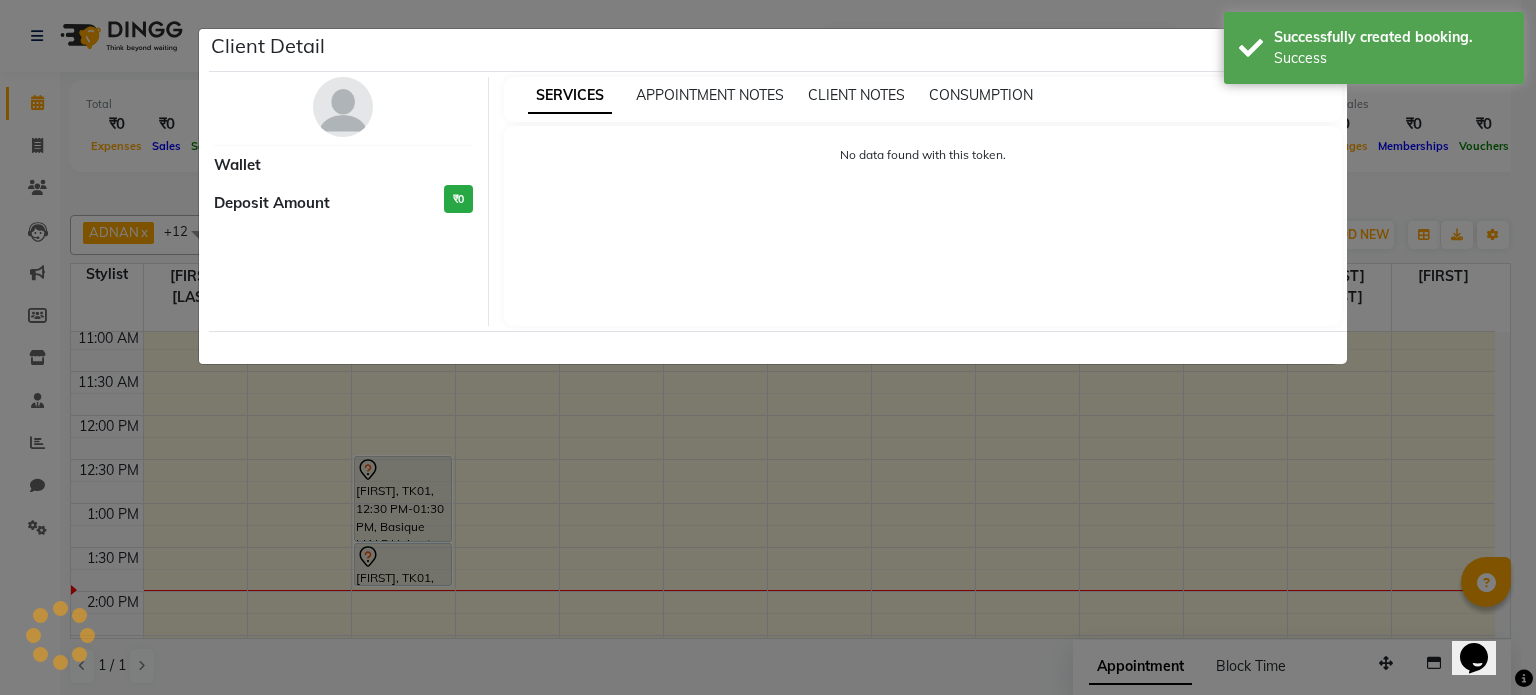 select on "7" 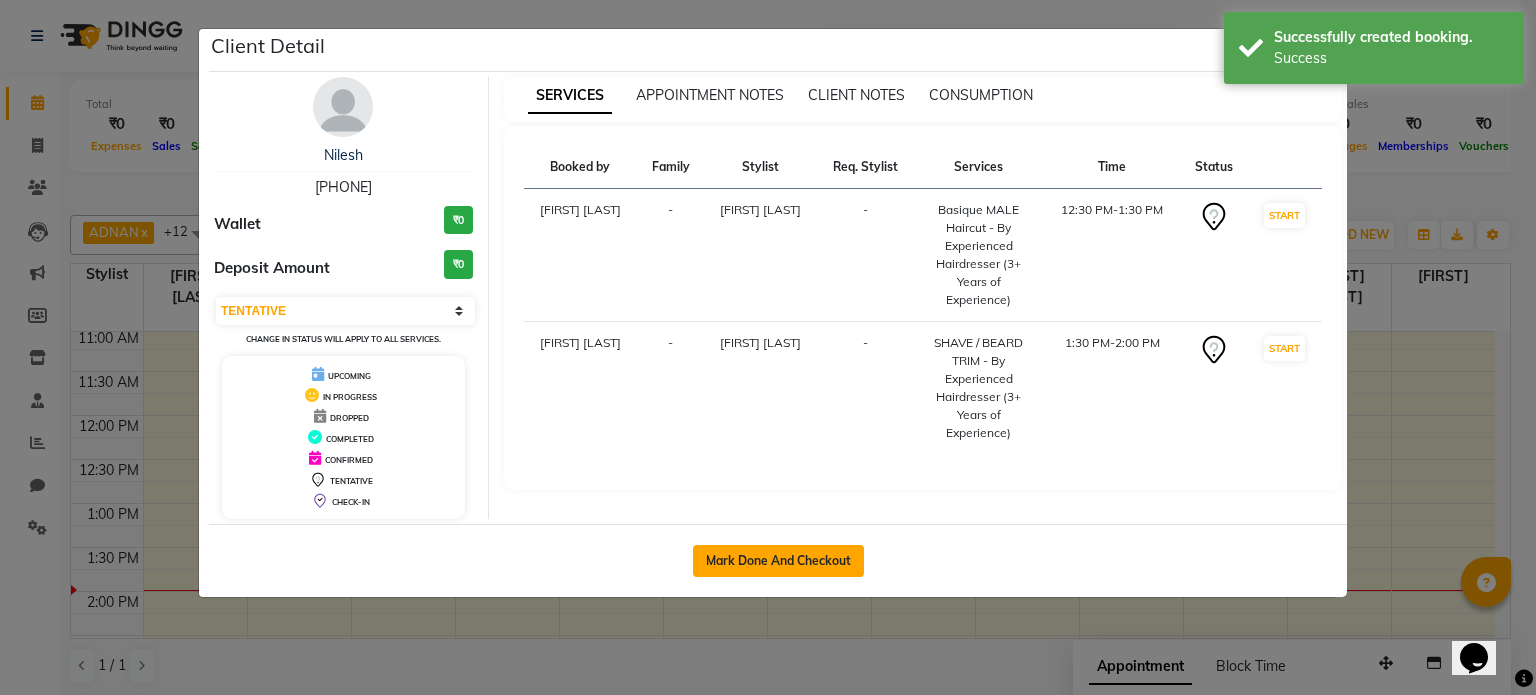 click on "Mark Done And Checkout" 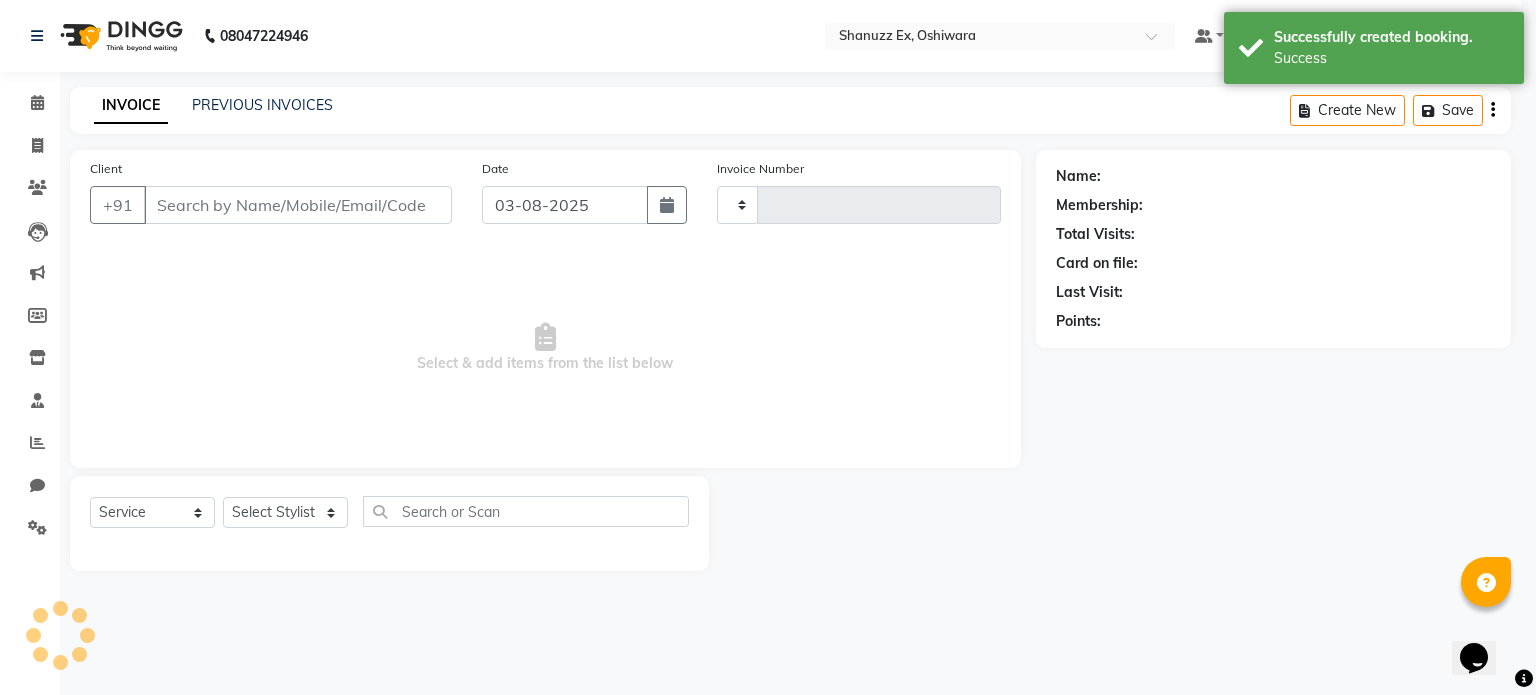 type on "0254" 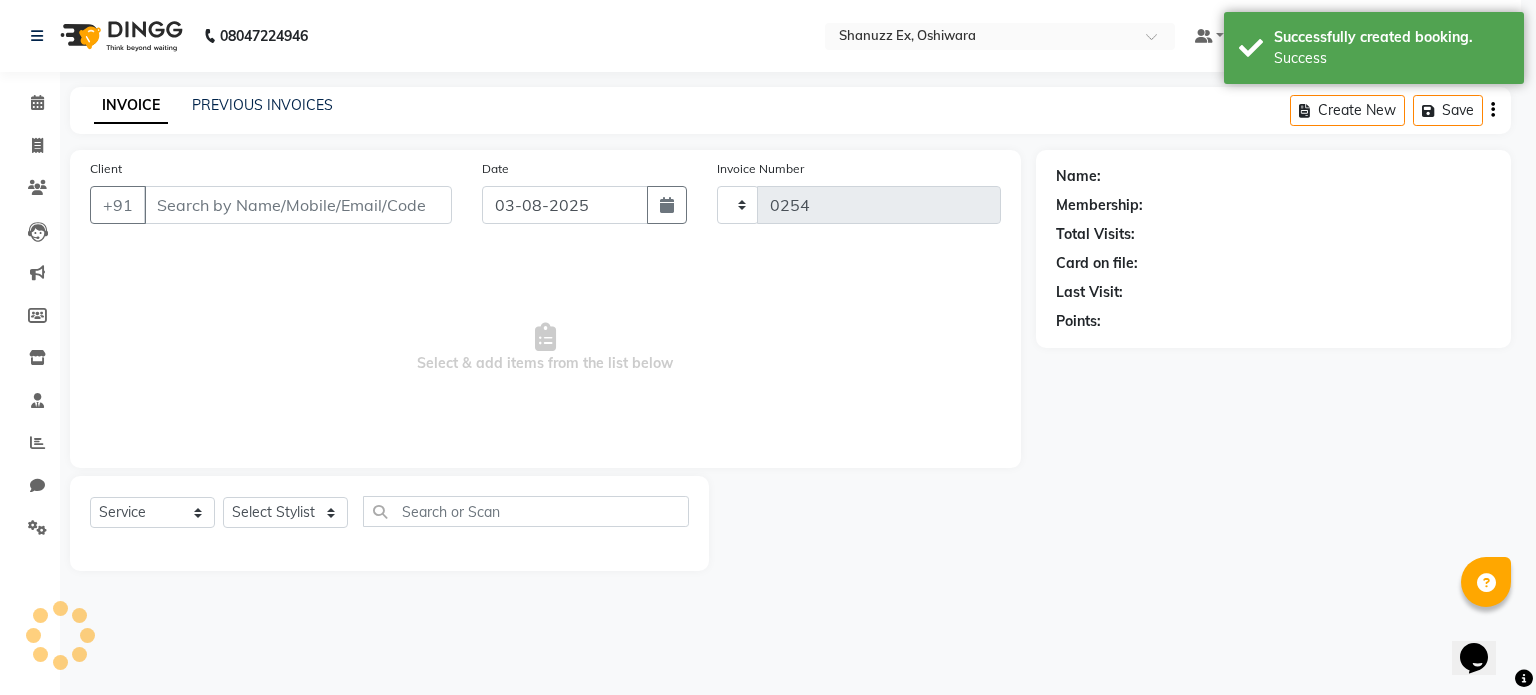 select on "8229" 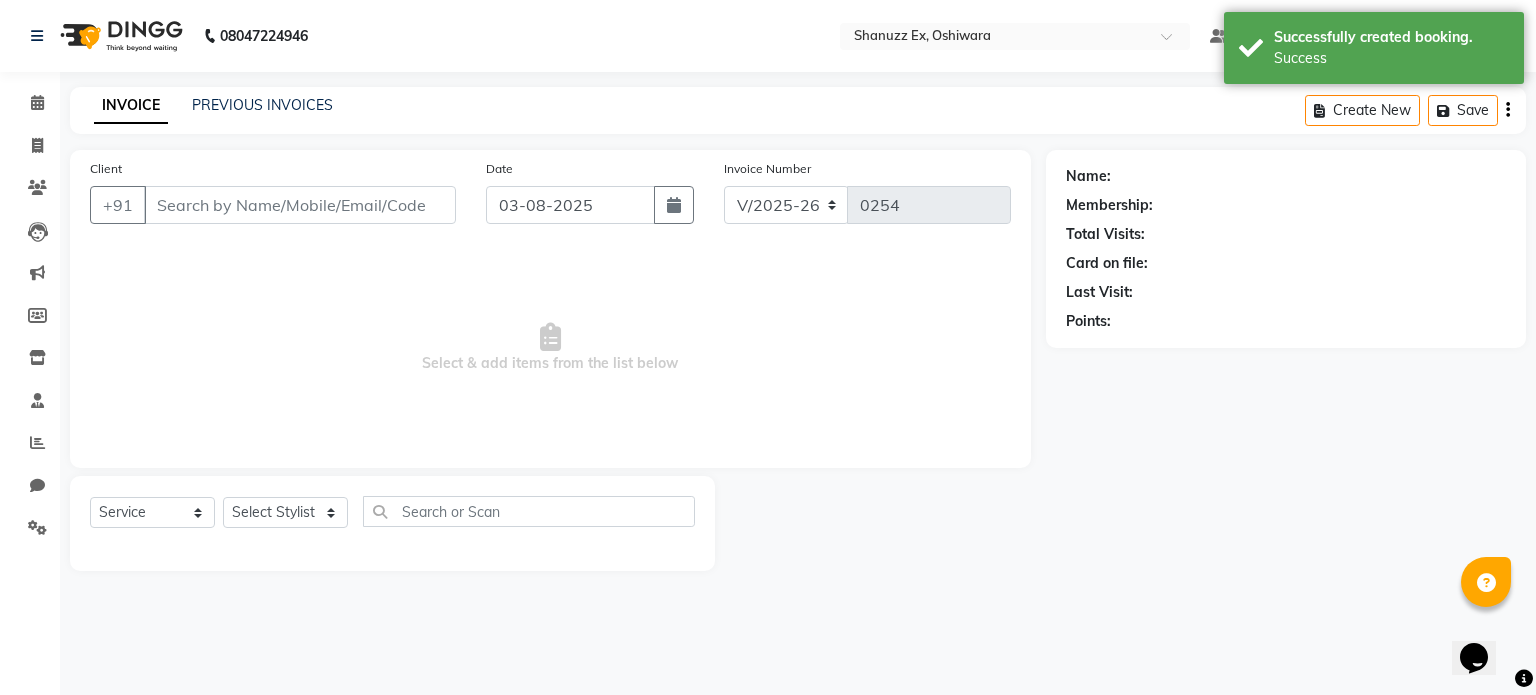 type on "[PHONE]" 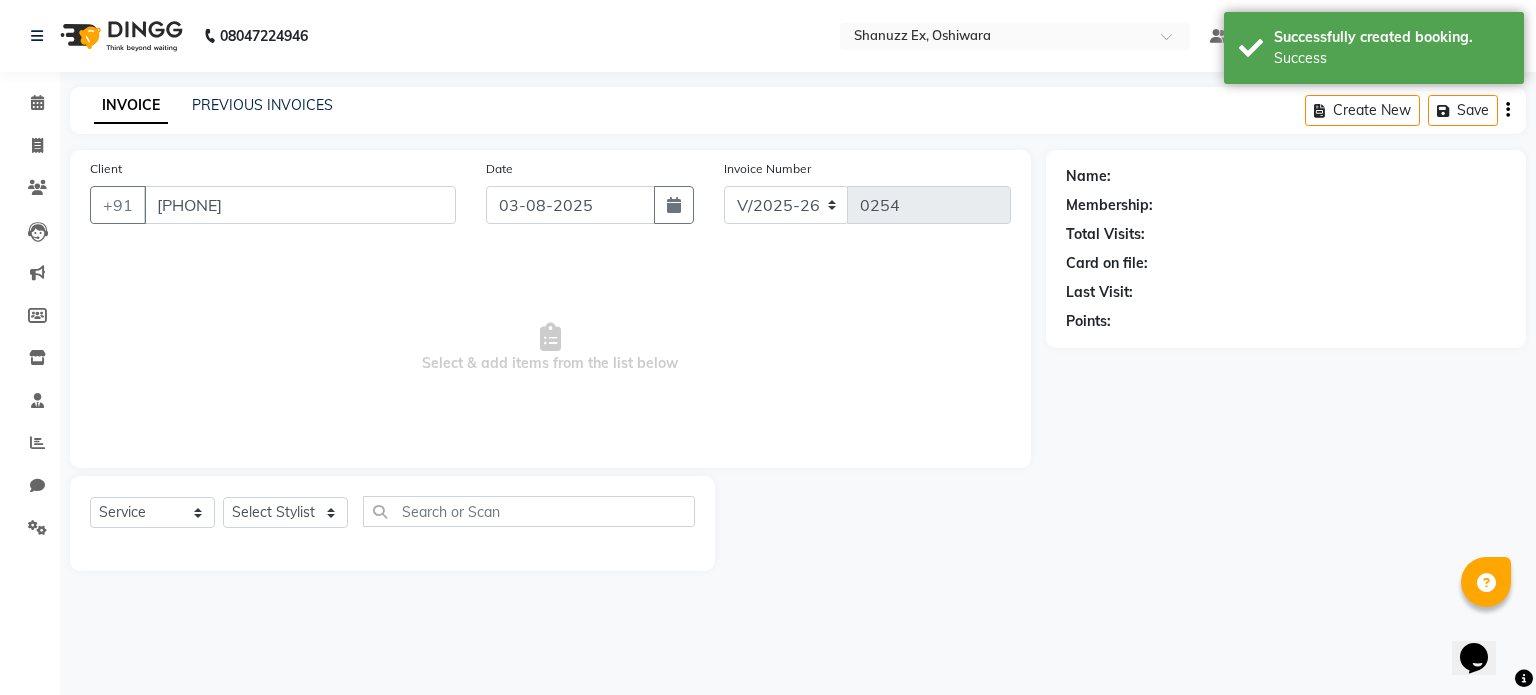 select on "77948" 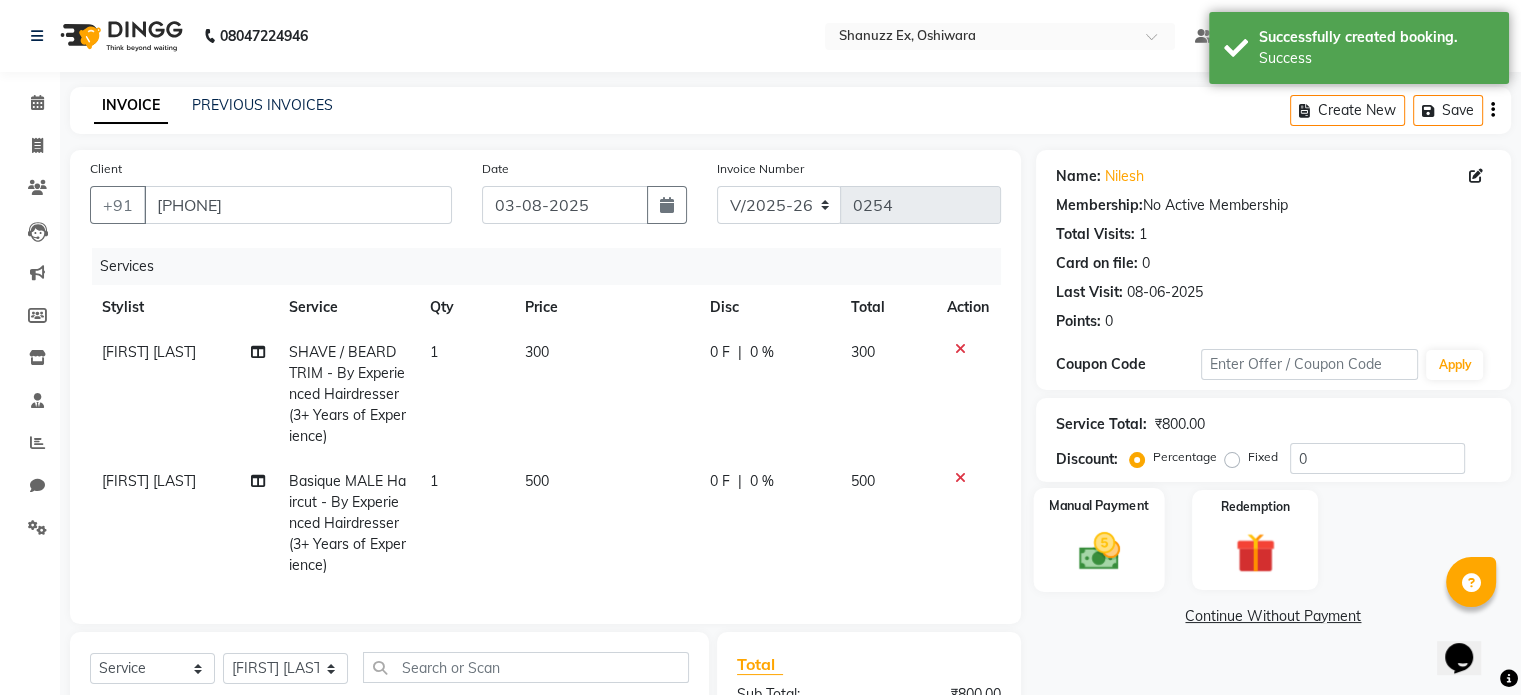 scroll, scrollTop: 251, scrollLeft: 0, axis: vertical 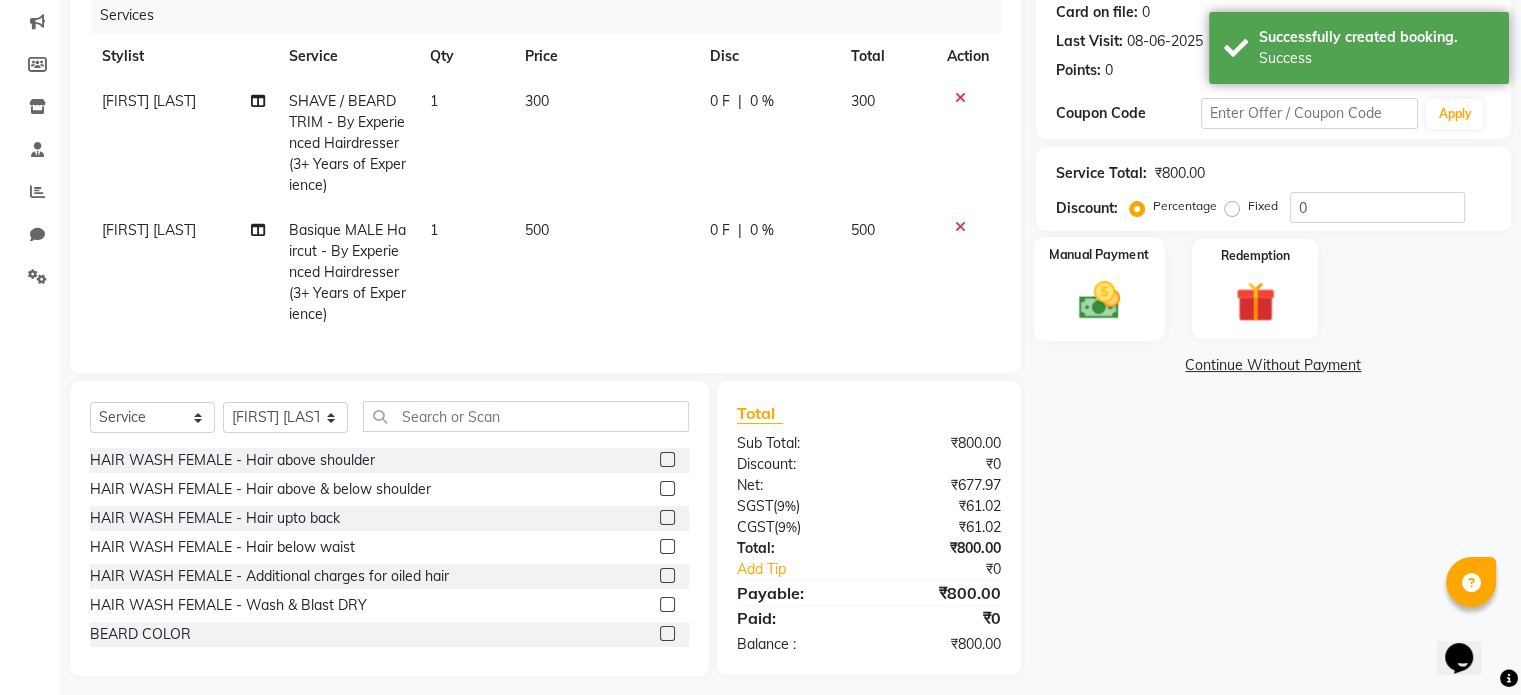 click 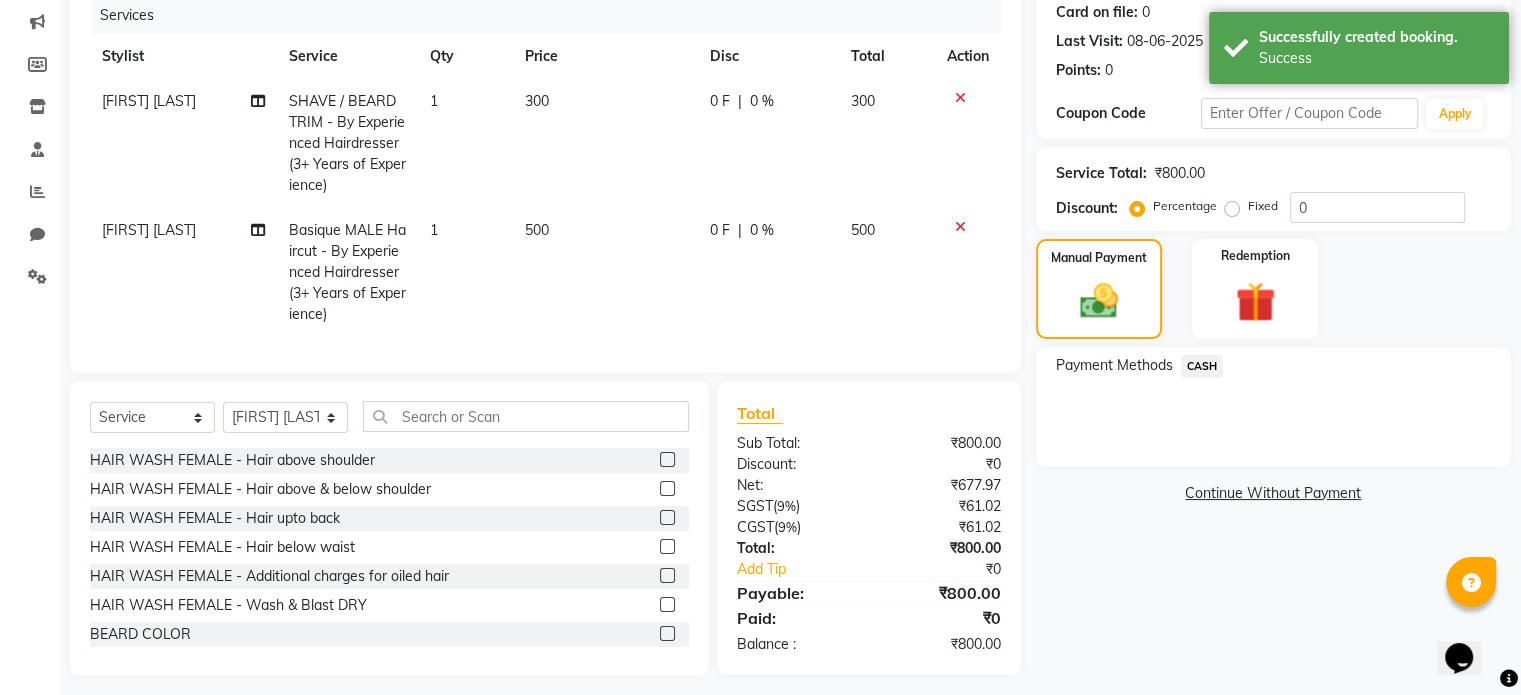 click on "CASH" 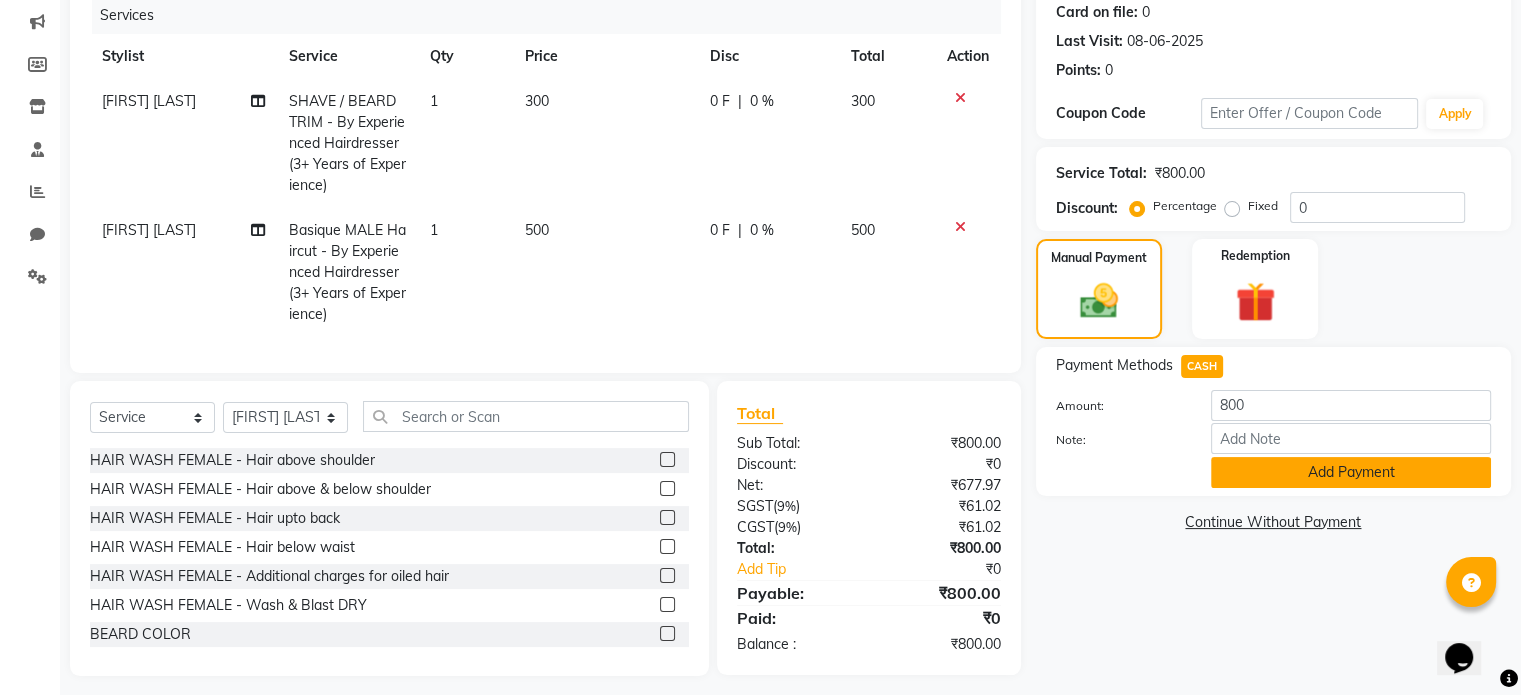 click on "Add Payment" 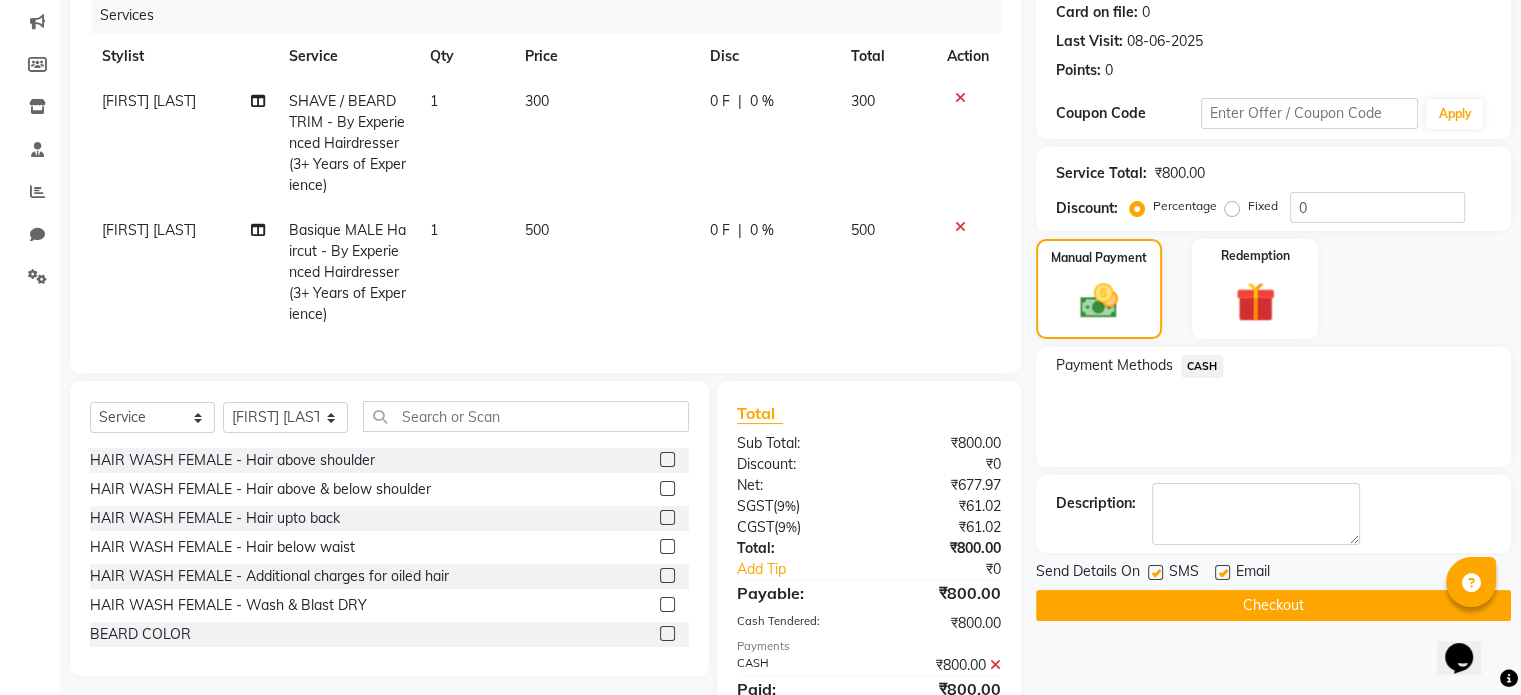 scroll, scrollTop: 347, scrollLeft: 0, axis: vertical 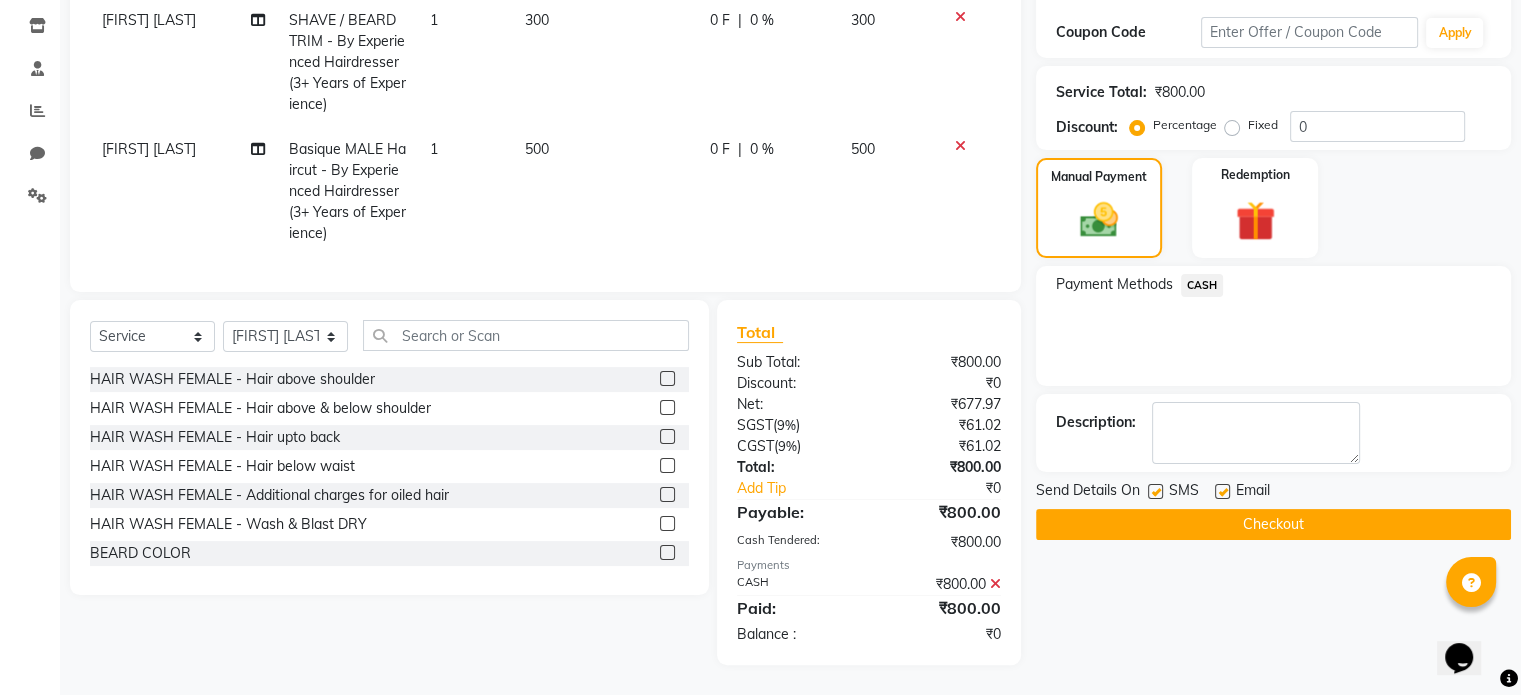 click 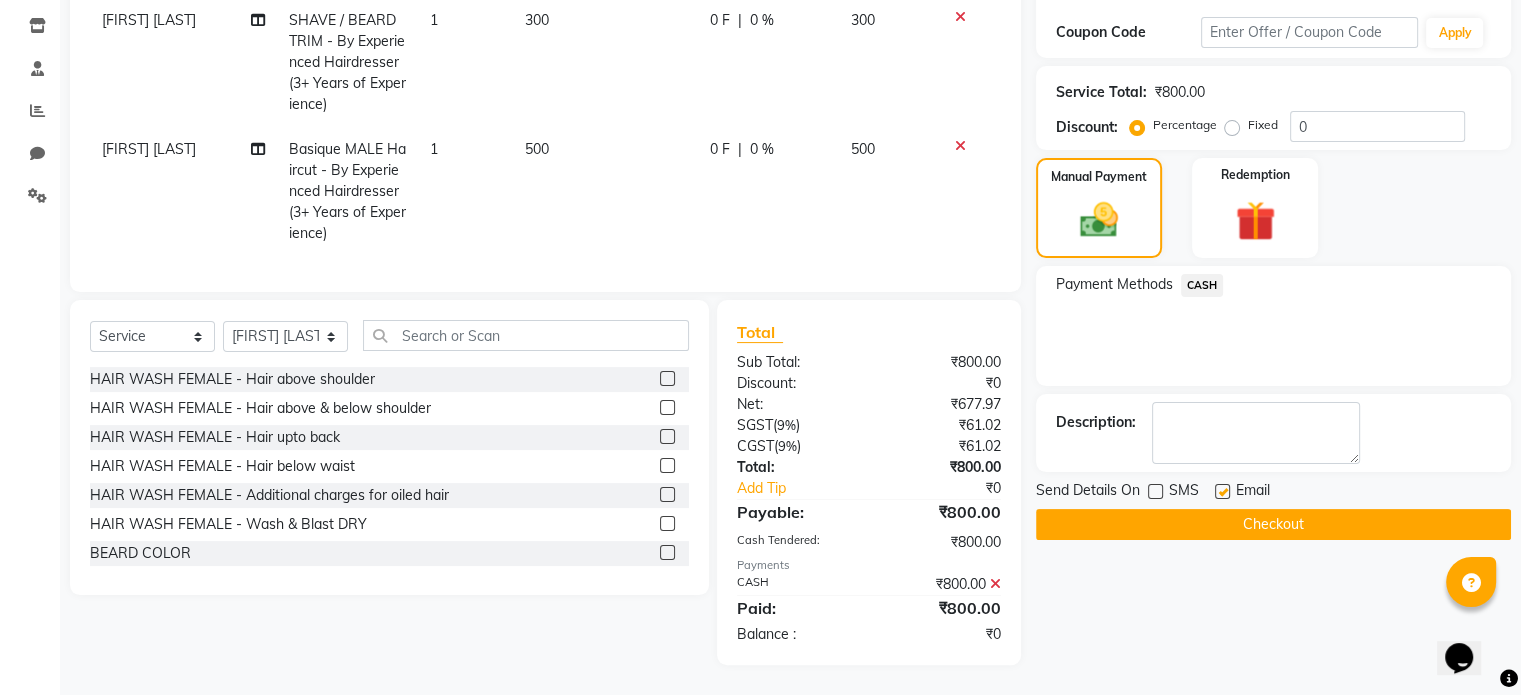 click on "Checkout" 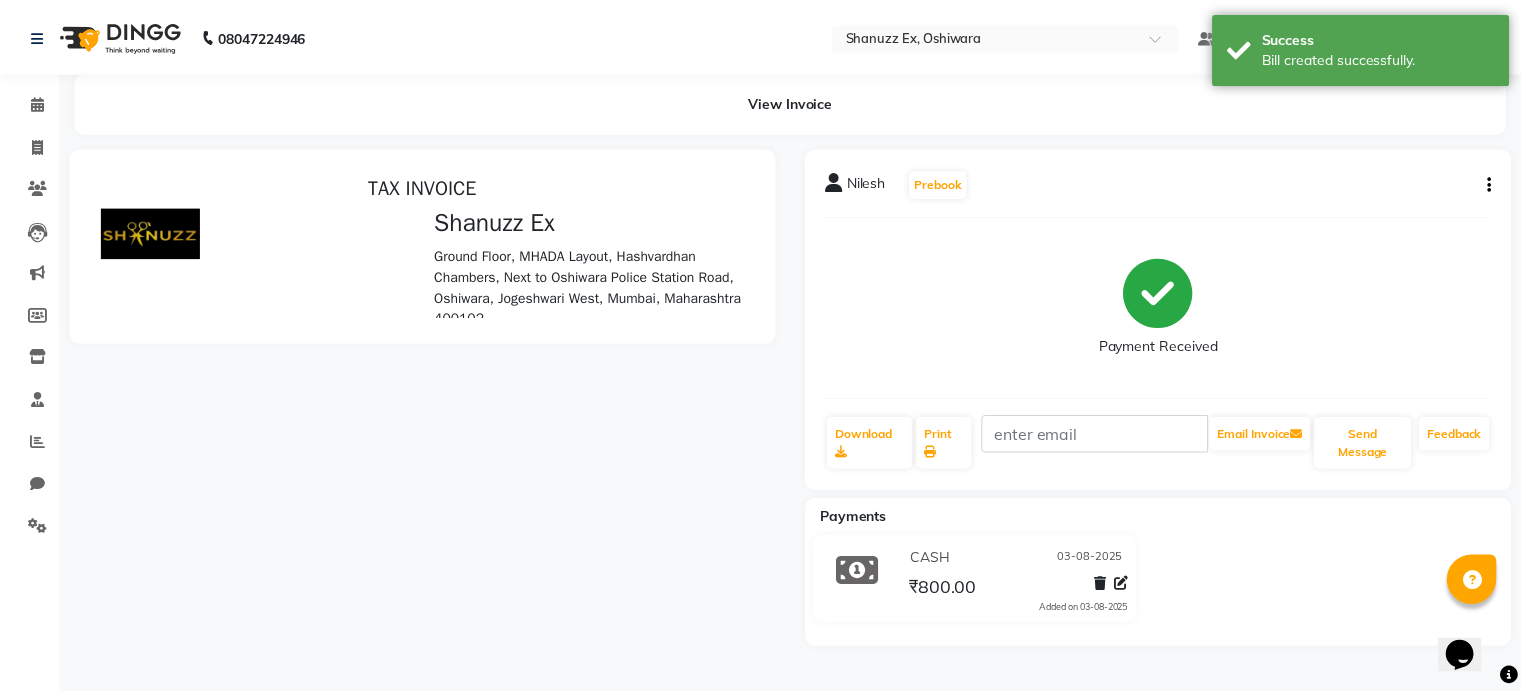 scroll, scrollTop: 0, scrollLeft: 0, axis: both 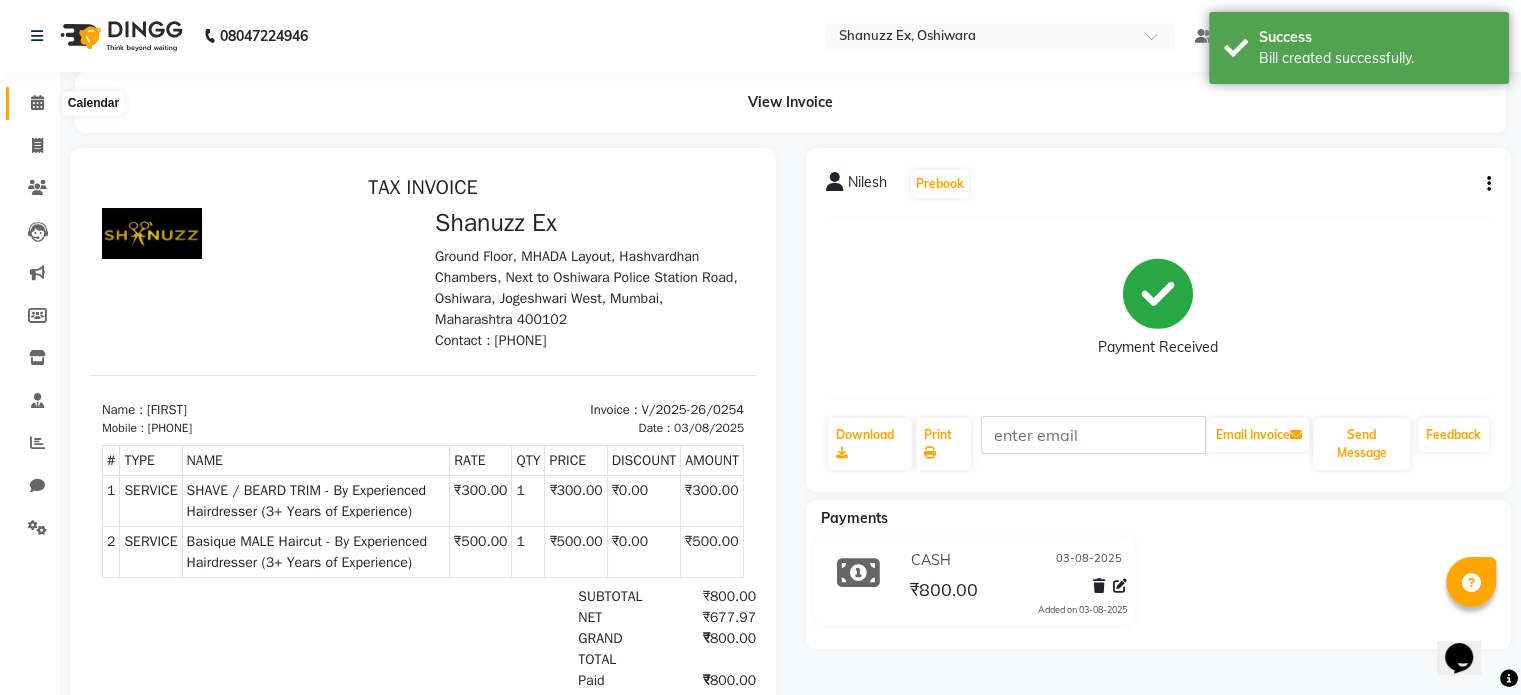 click 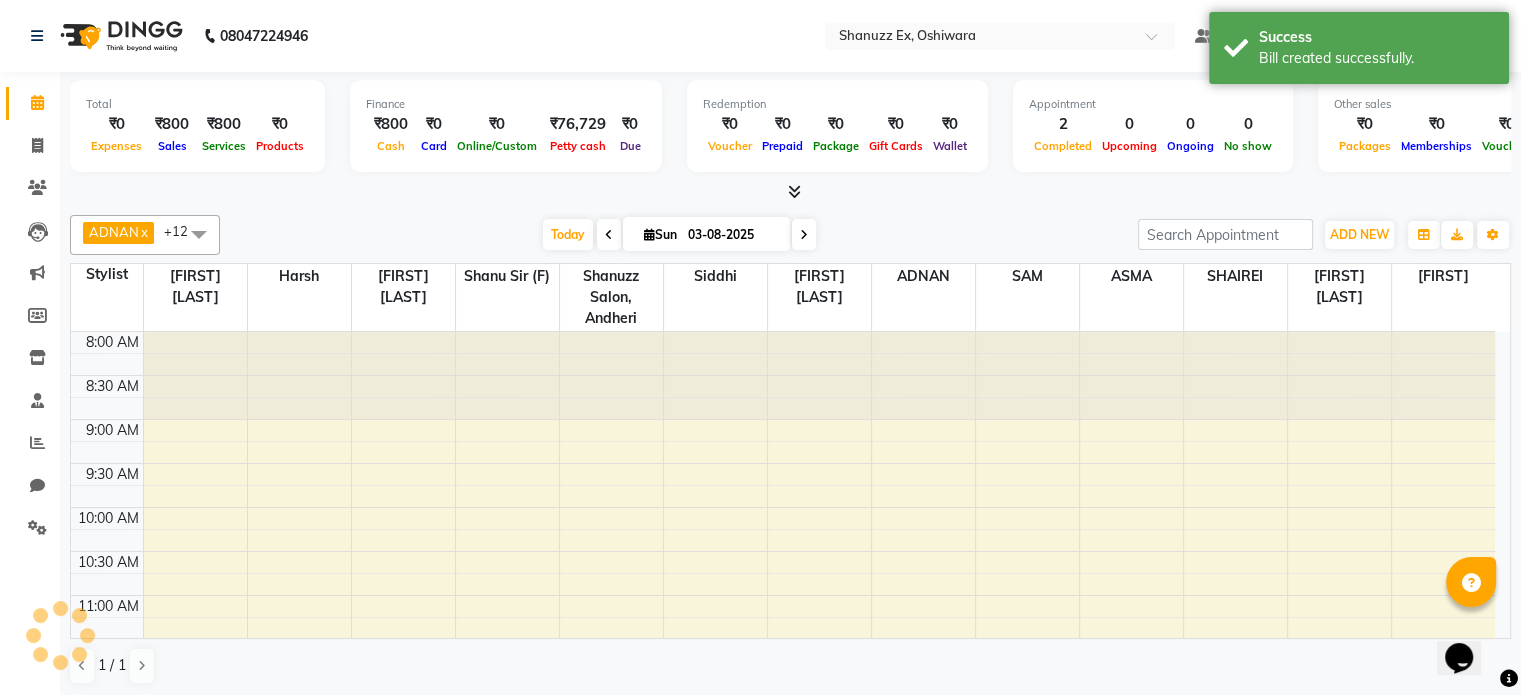 scroll, scrollTop: 0, scrollLeft: 0, axis: both 